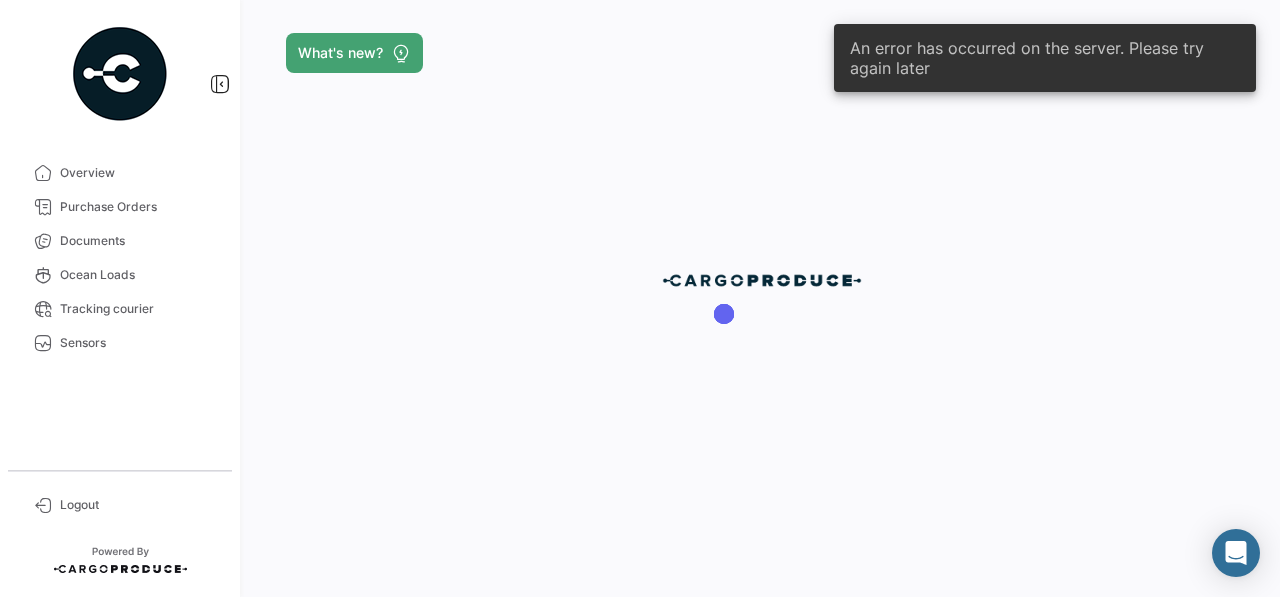 scroll, scrollTop: 0, scrollLeft: 0, axis: both 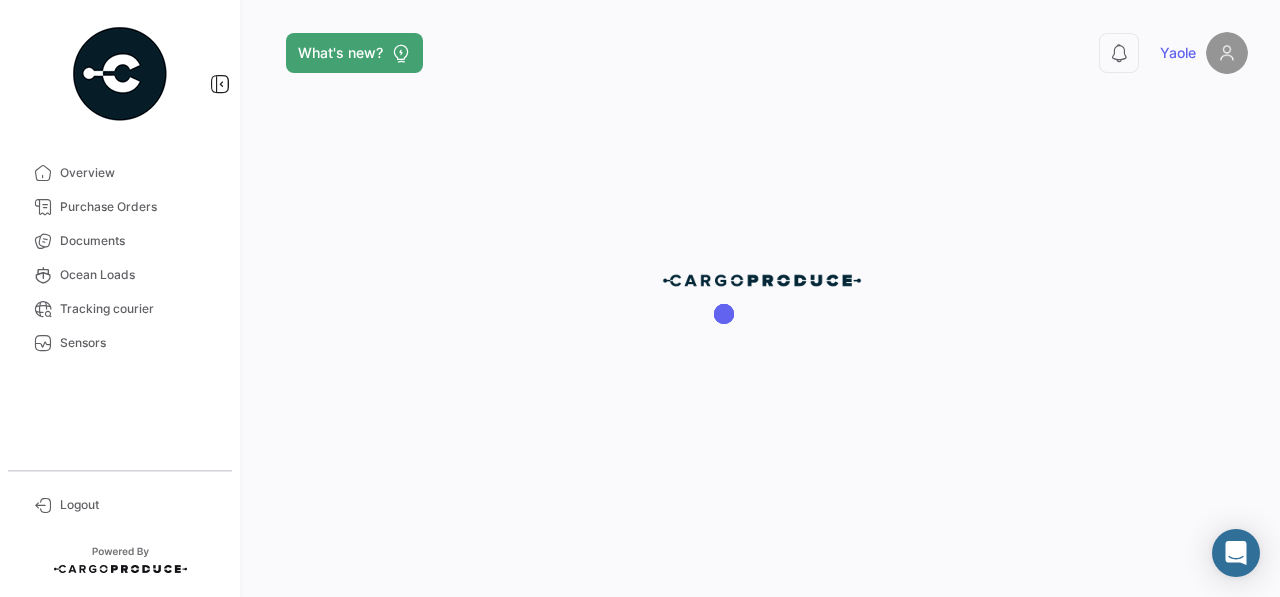 click 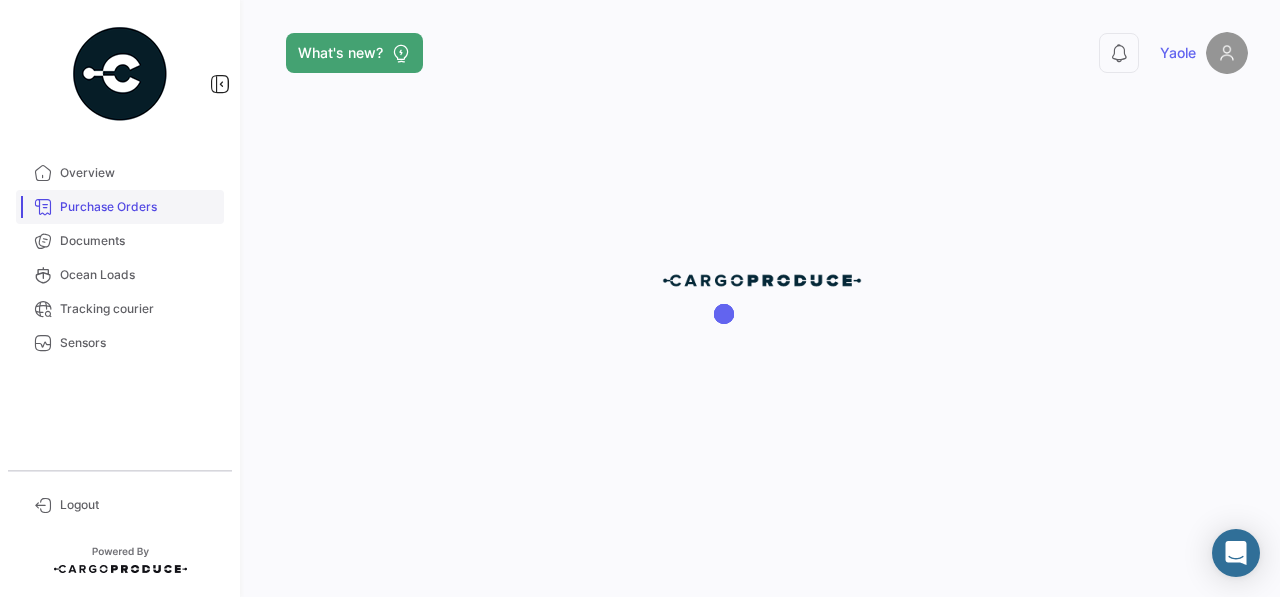 click on "Purchase Orders" at bounding box center (138, 207) 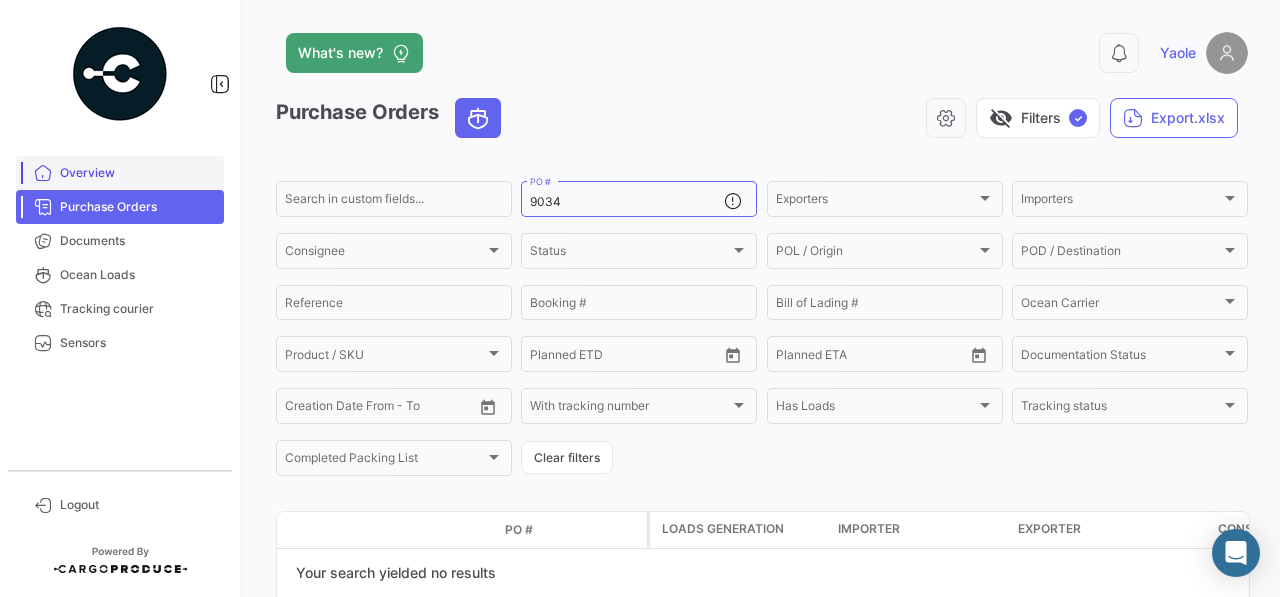 click on "Overview" at bounding box center (138, 173) 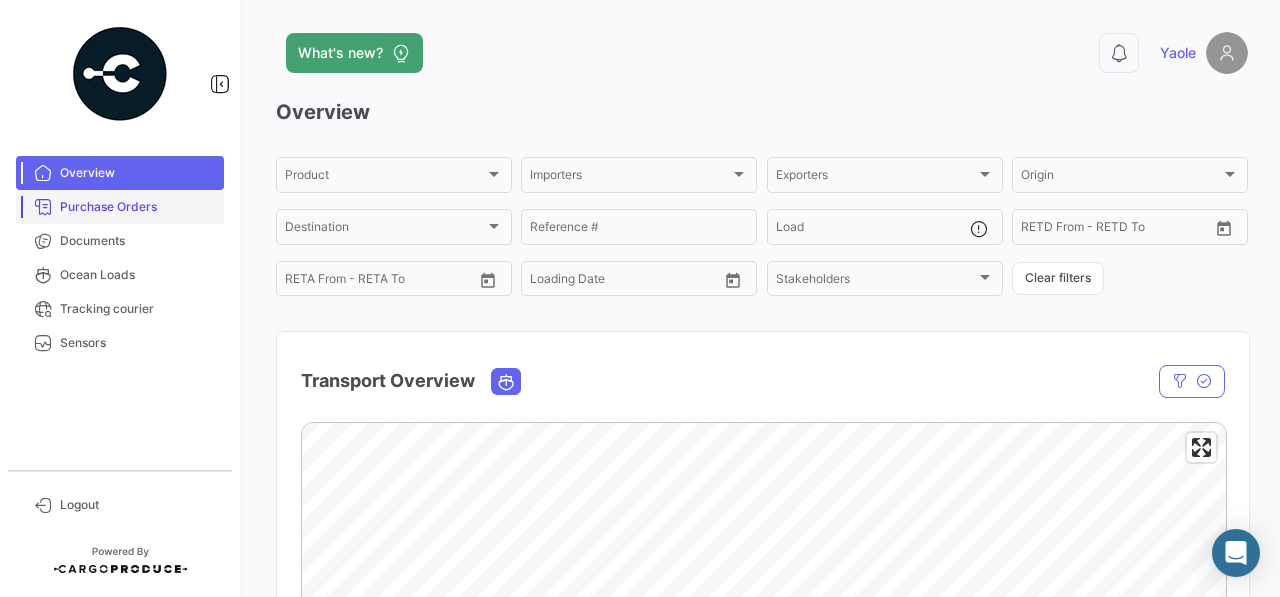 click on "Purchase Orders" at bounding box center [120, 207] 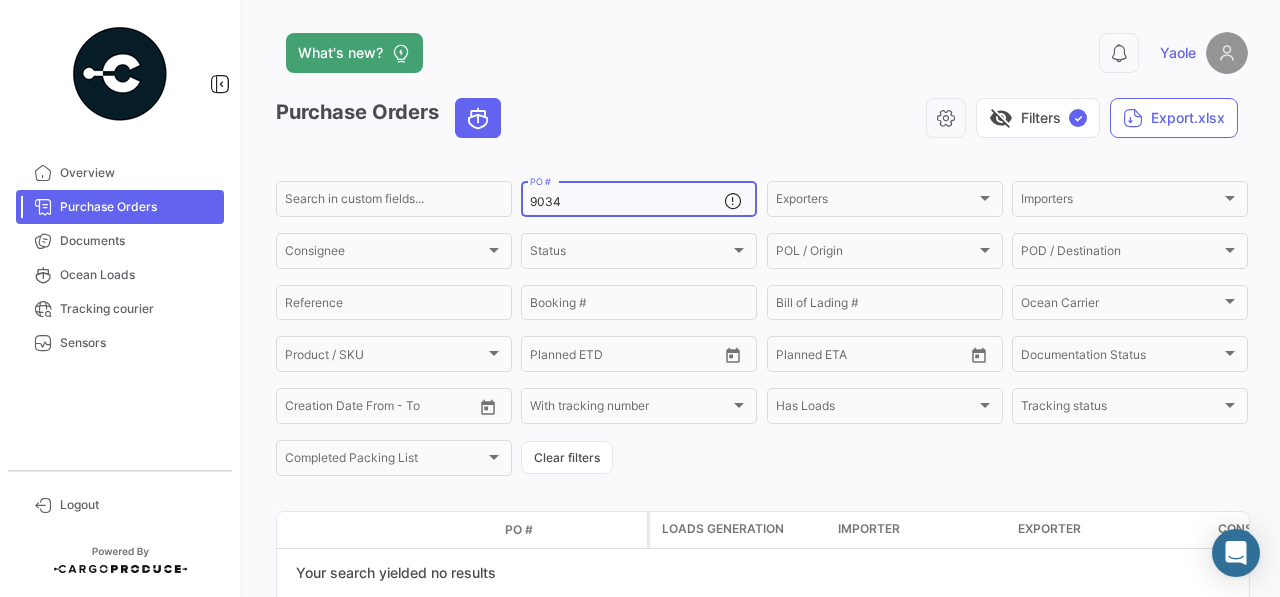 click on "9034" at bounding box center (627, 202) 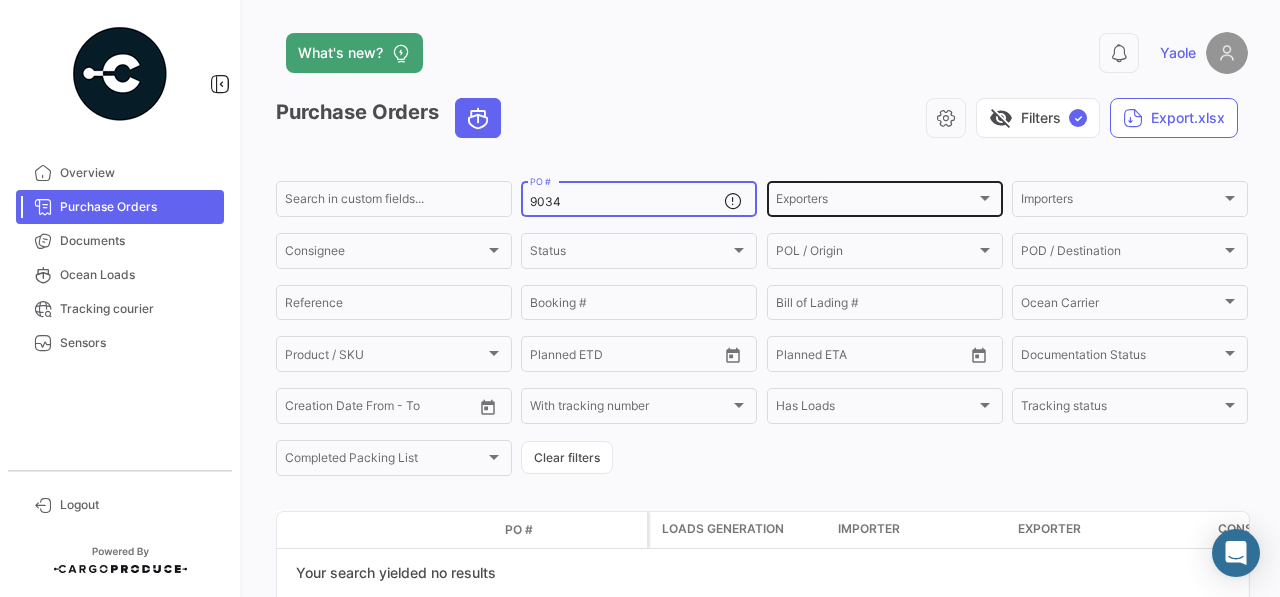 click on "Exporters" at bounding box center (876, 202) 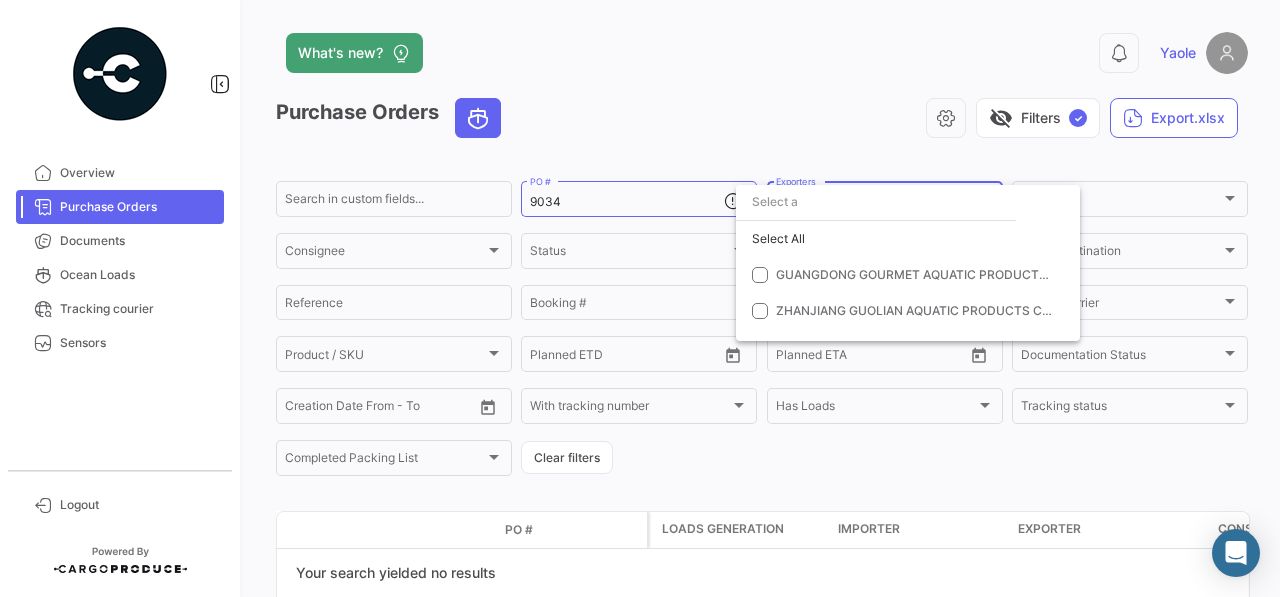 click at bounding box center [640, 298] 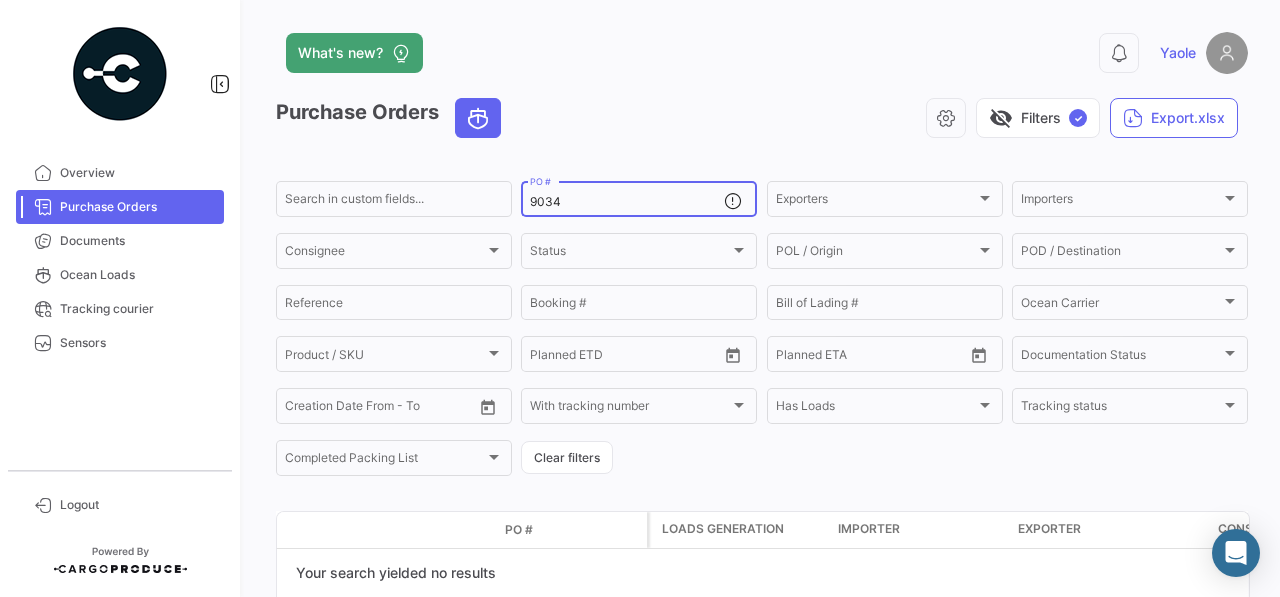 click on "9034" at bounding box center [627, 202] 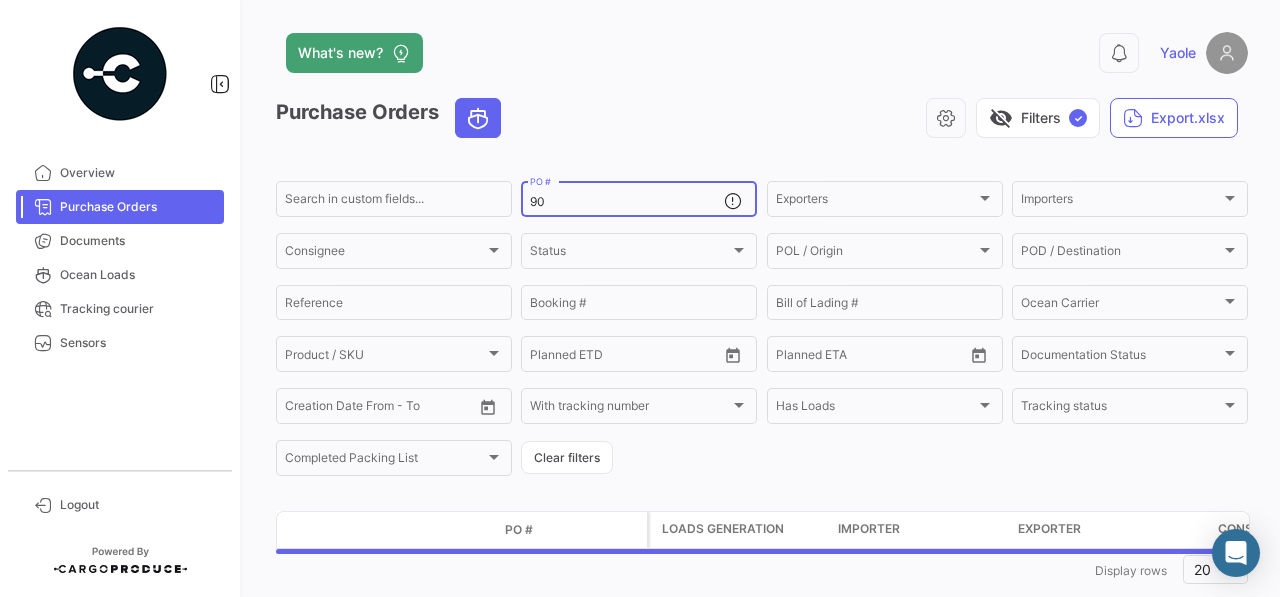 type on "9" 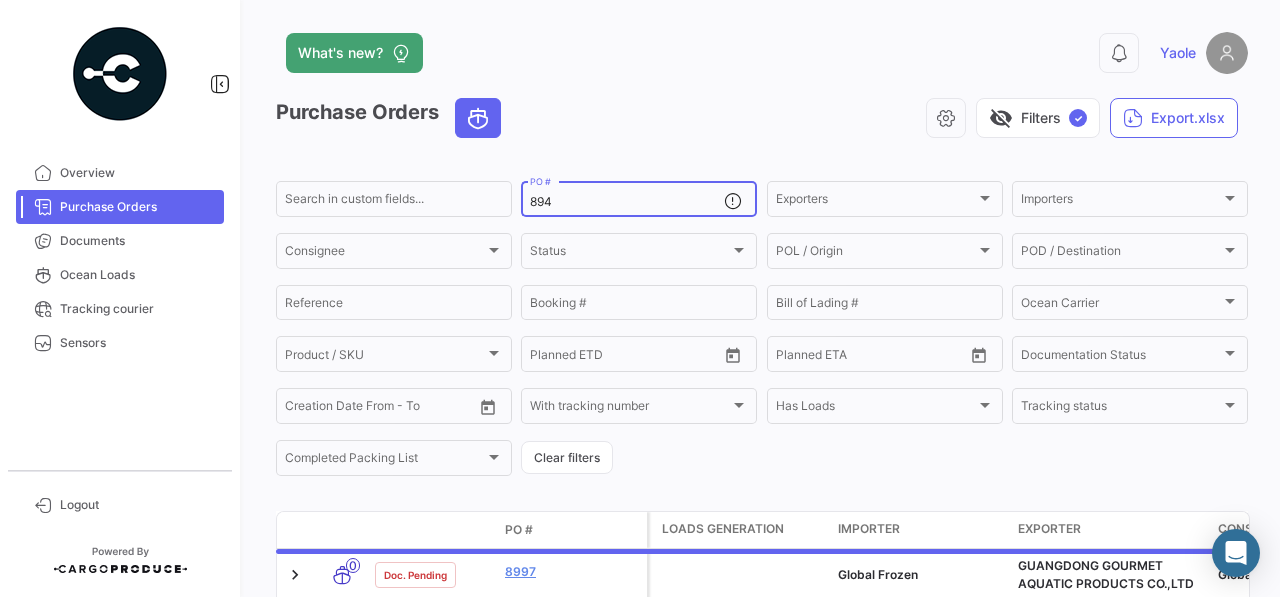 type on "8941" 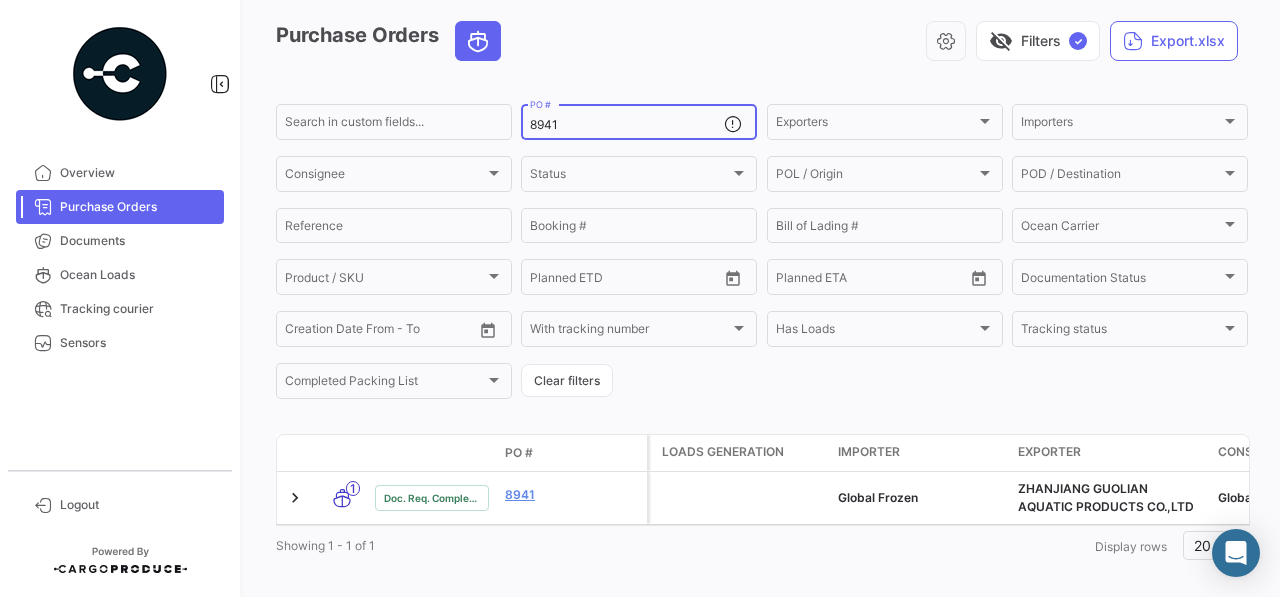 scroll, scrollTop: 96, scrollLeft: 0, axis: vertical 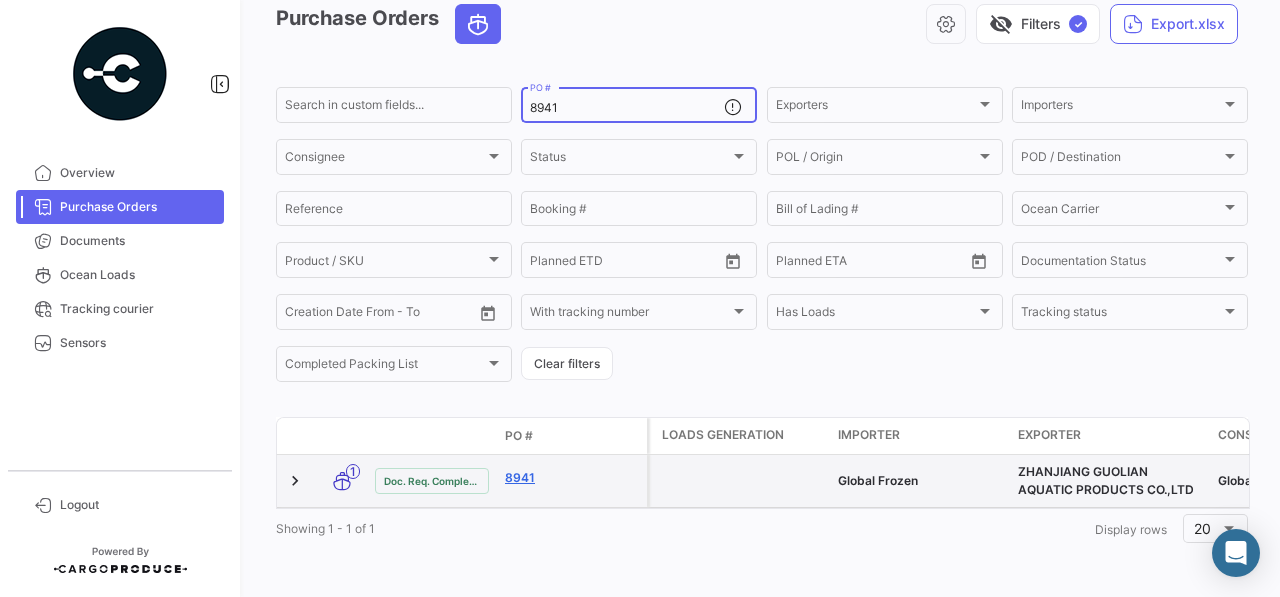 click on "8941" 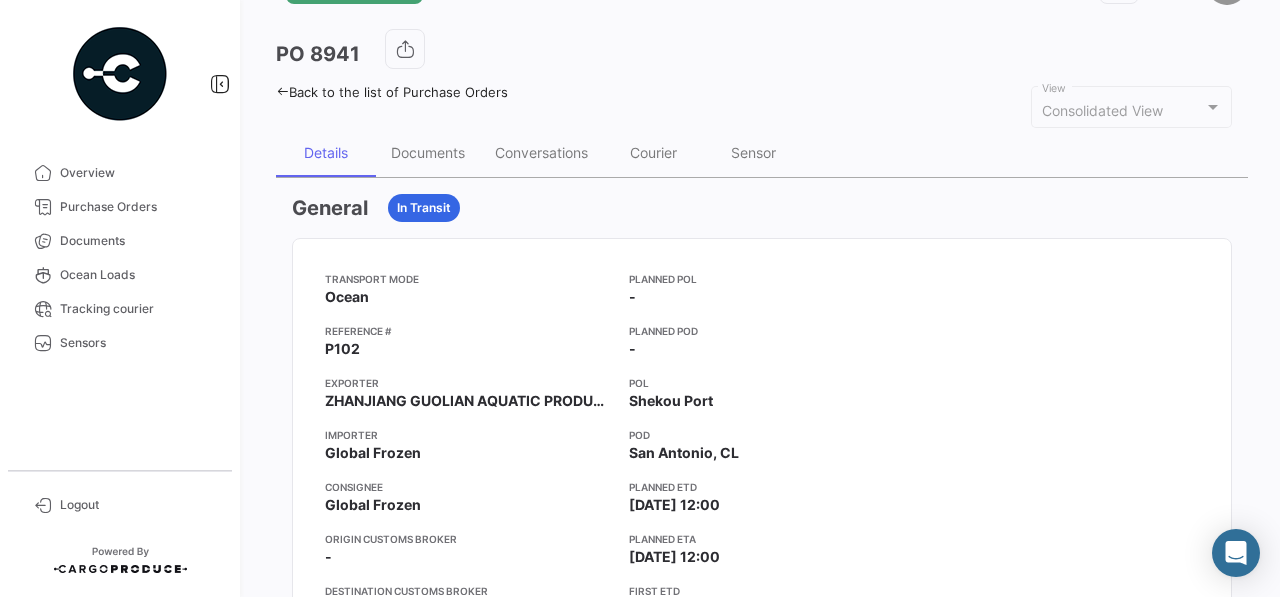 scroll, scrollTop: 60, scrollLeft: 0, axis: vertical 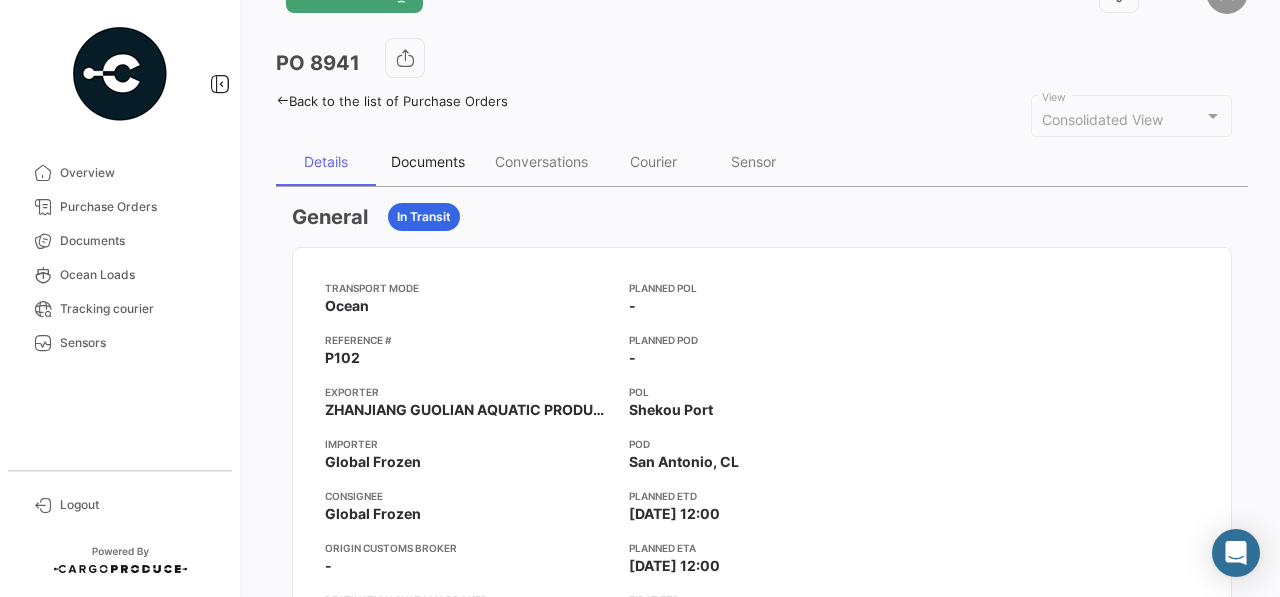 click on "Documents" at bounding box center (428, 161) 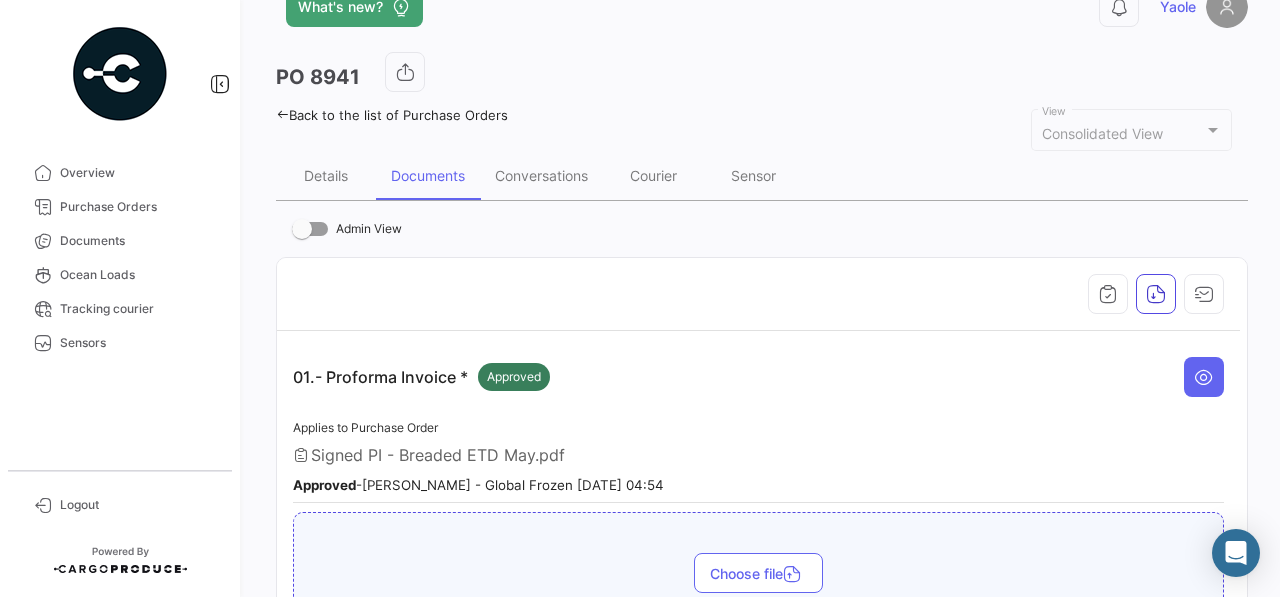 scroll, scrollTop: 0, scrollLeft: 0, axis: both 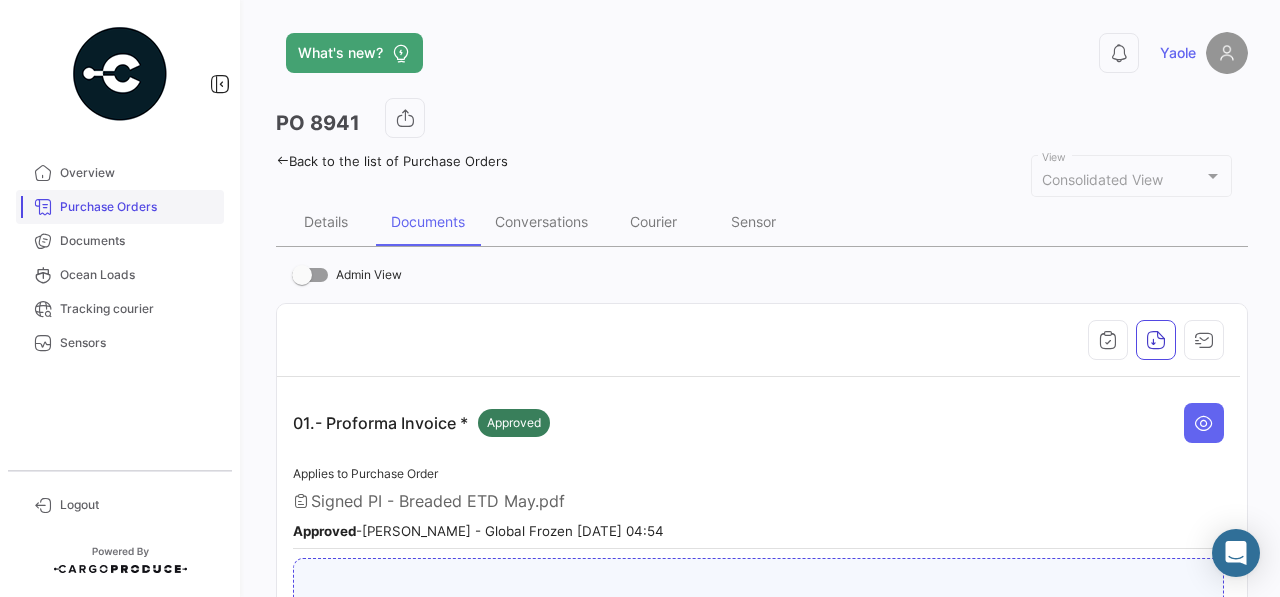 click on "Purchase Orders" at bounding box center (138, 207) 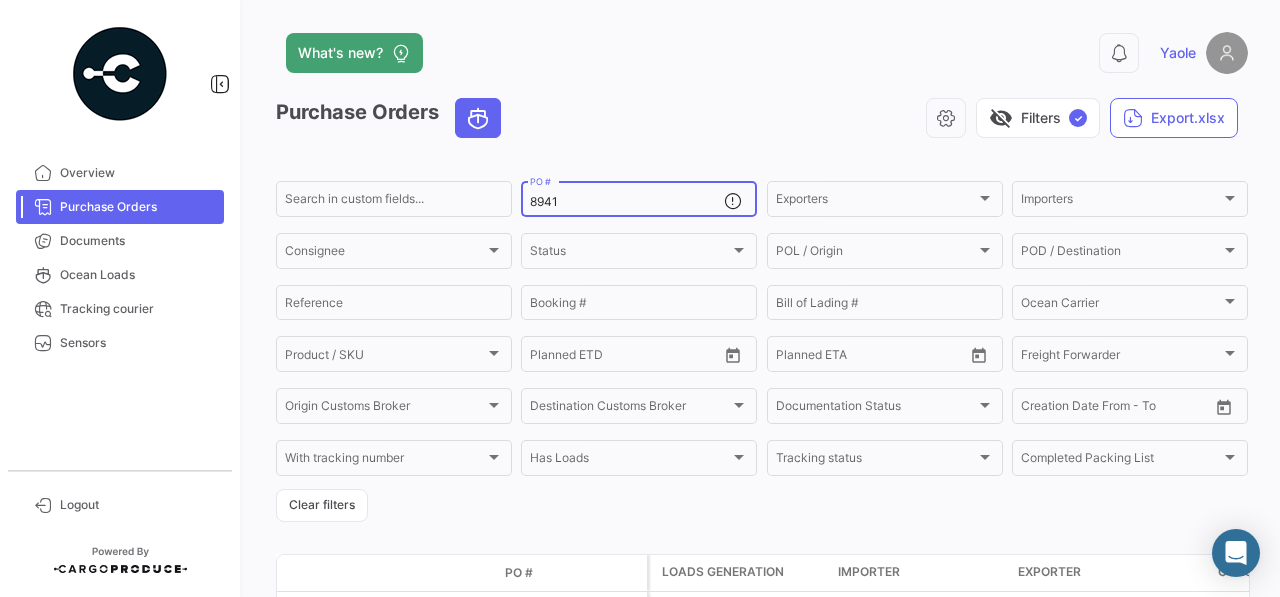 click on "8941" at bounding box center (627, 202) 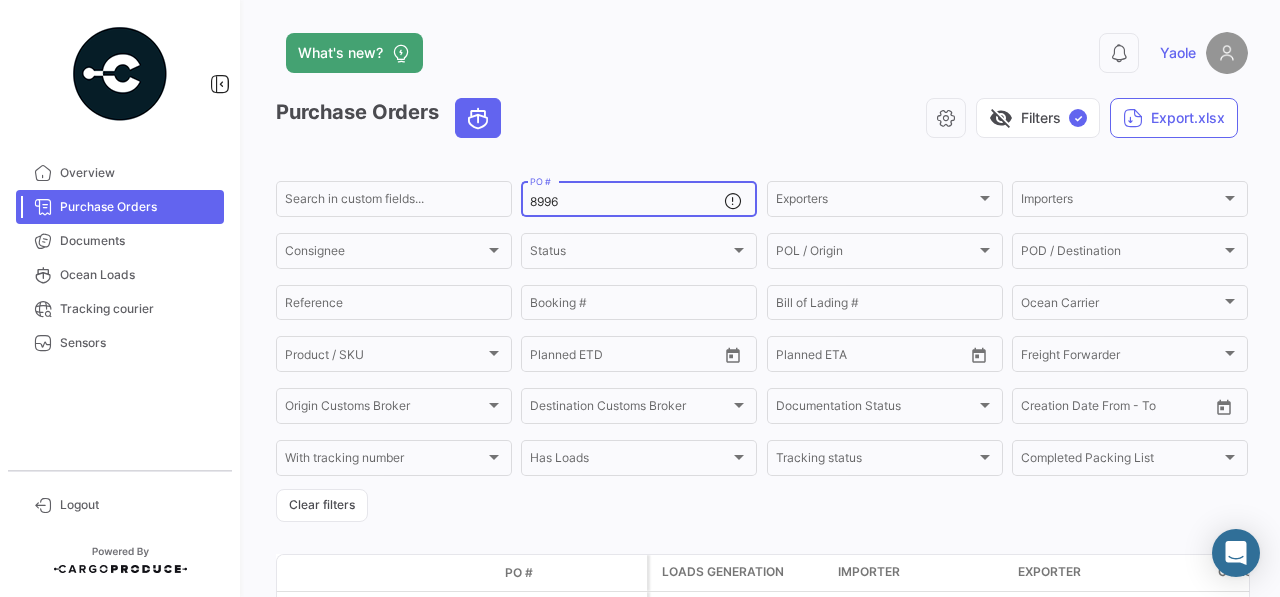 type on "8996" 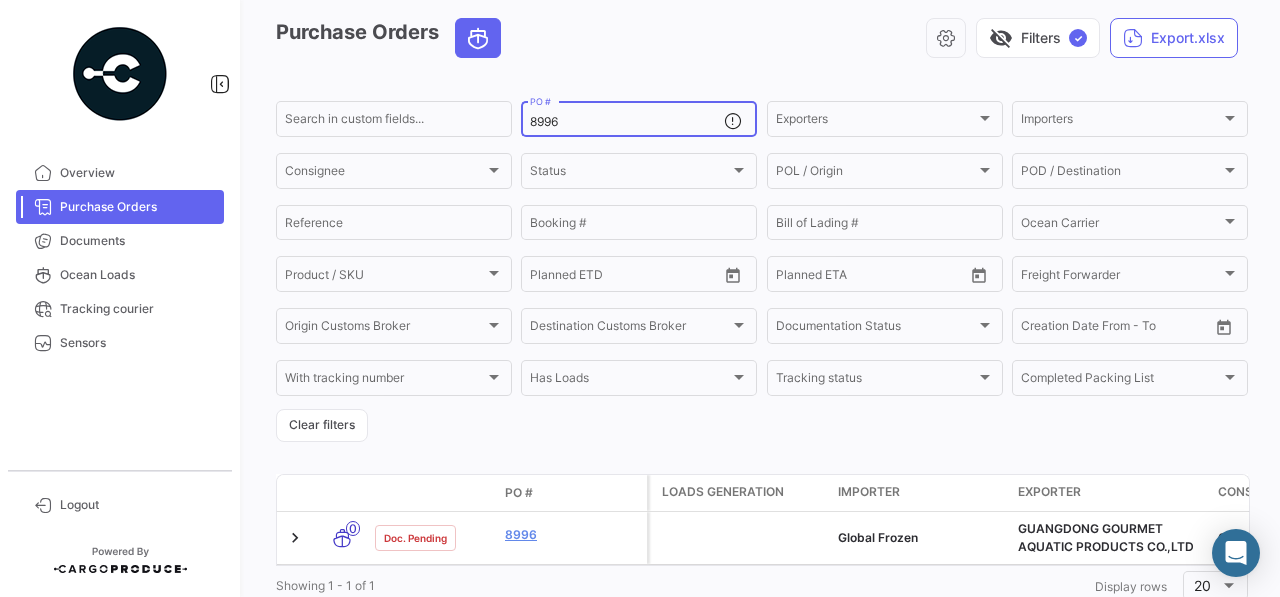 scroll, scrollTop: 139, scrollLeft: 0, axis: vertical 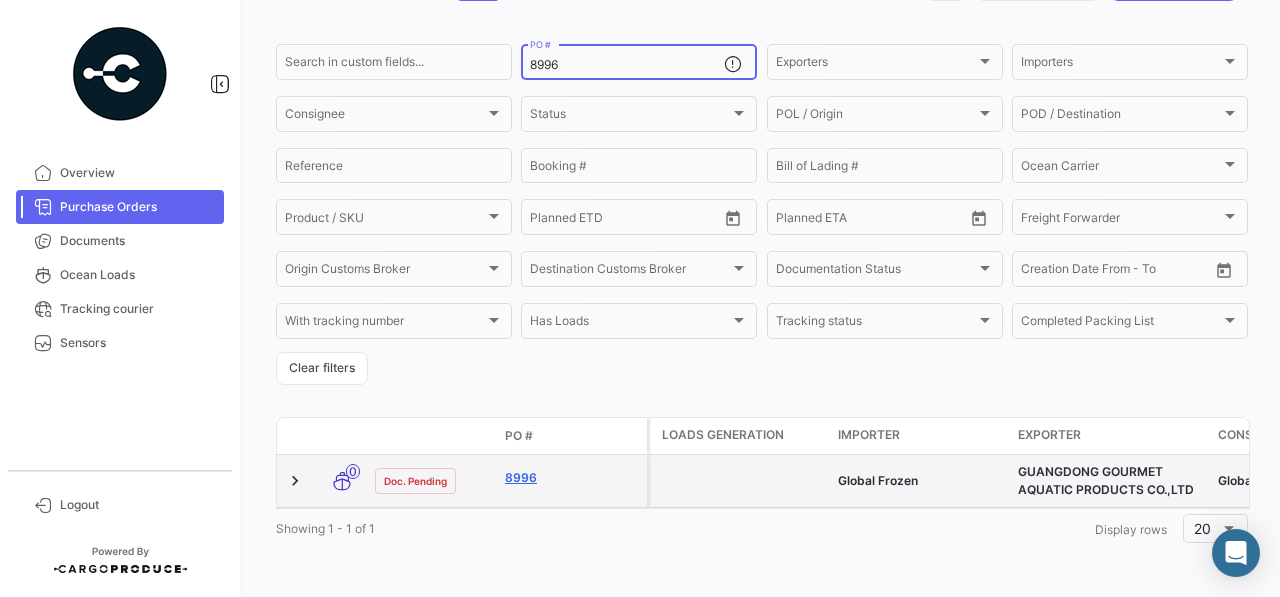 click on "8996" 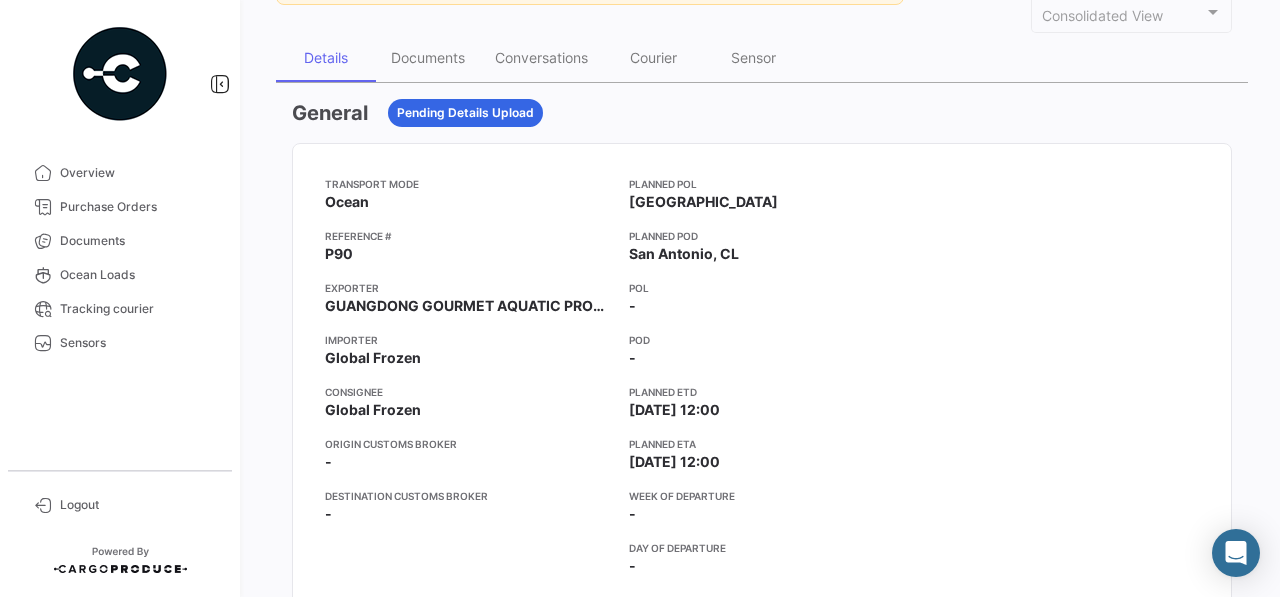 scroll, scrollTop: 0, scrollLeft: 0, axis: both 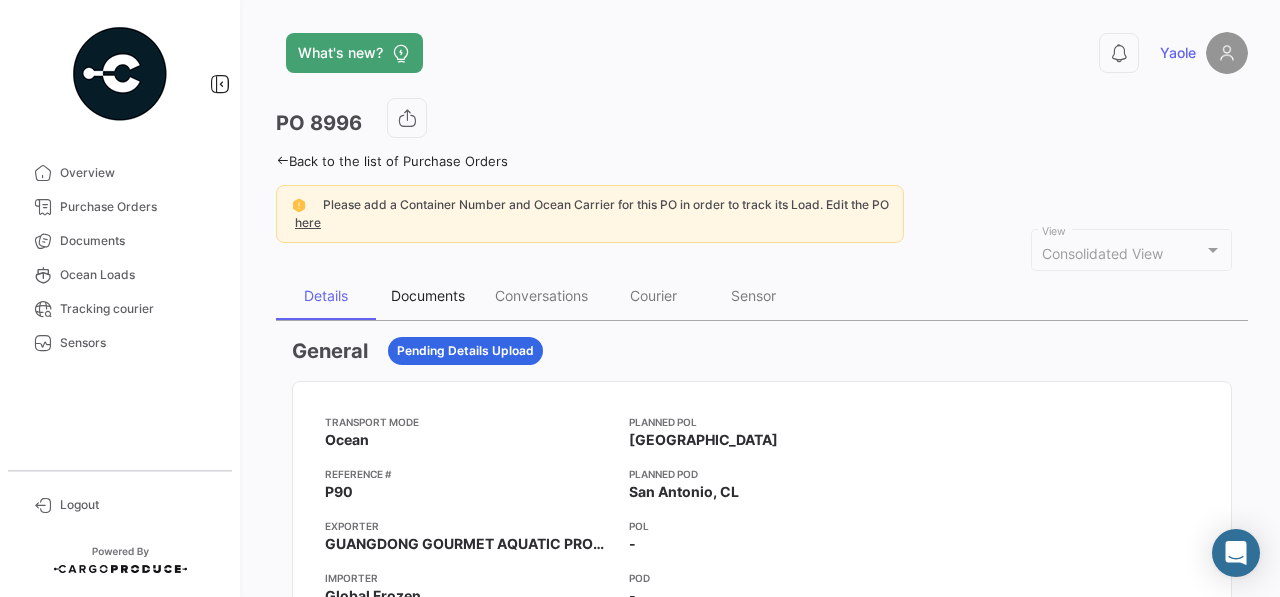 click on "Documents" at bounding box center [428, 295] 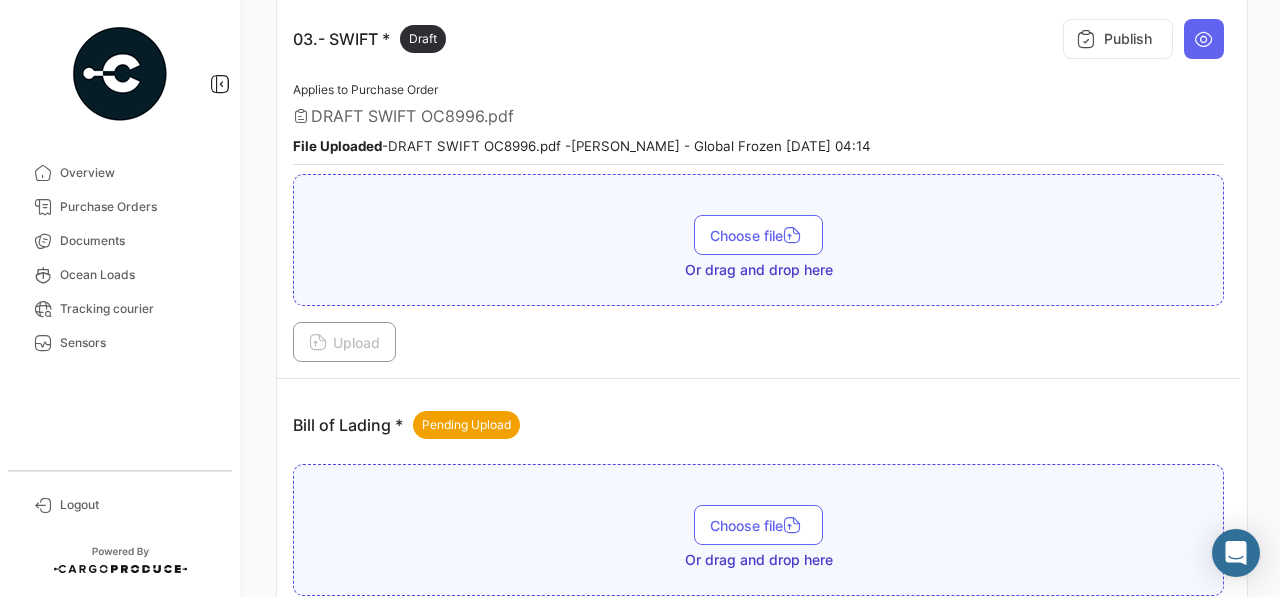 scroll, scrollTop: 1161, scrollLeft: 0, axis: vertical 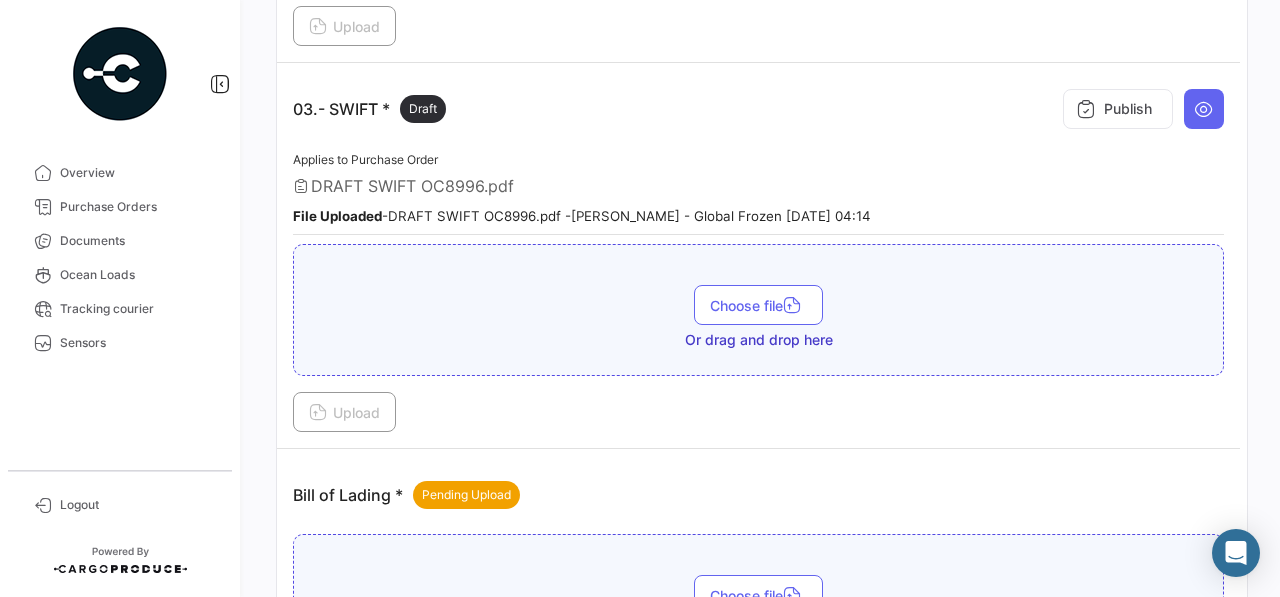 click on "Applies to Purchase Order   DRAFT SWIFT OC8996.pdf  File Uploaded  -   DRAFT SWIFT OC8996.pdf -   [PERSON_NAME]  - Global Frozen [DATE] 04:14" at bounding box center (758, 192) 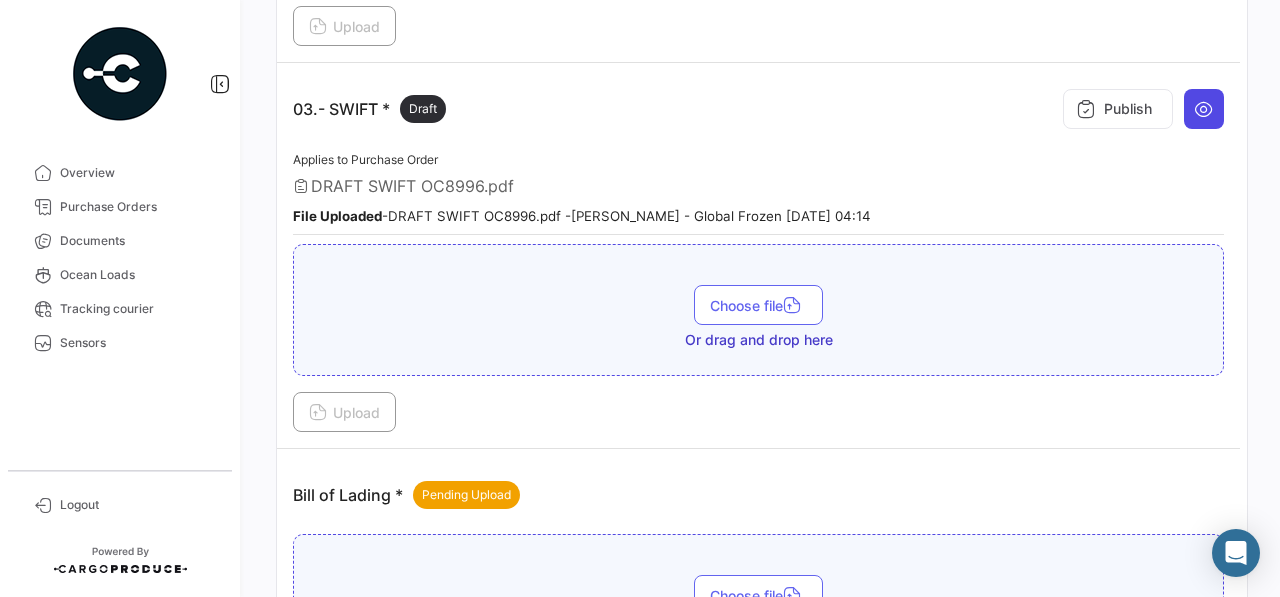 click at bounding box center [1204, 109] 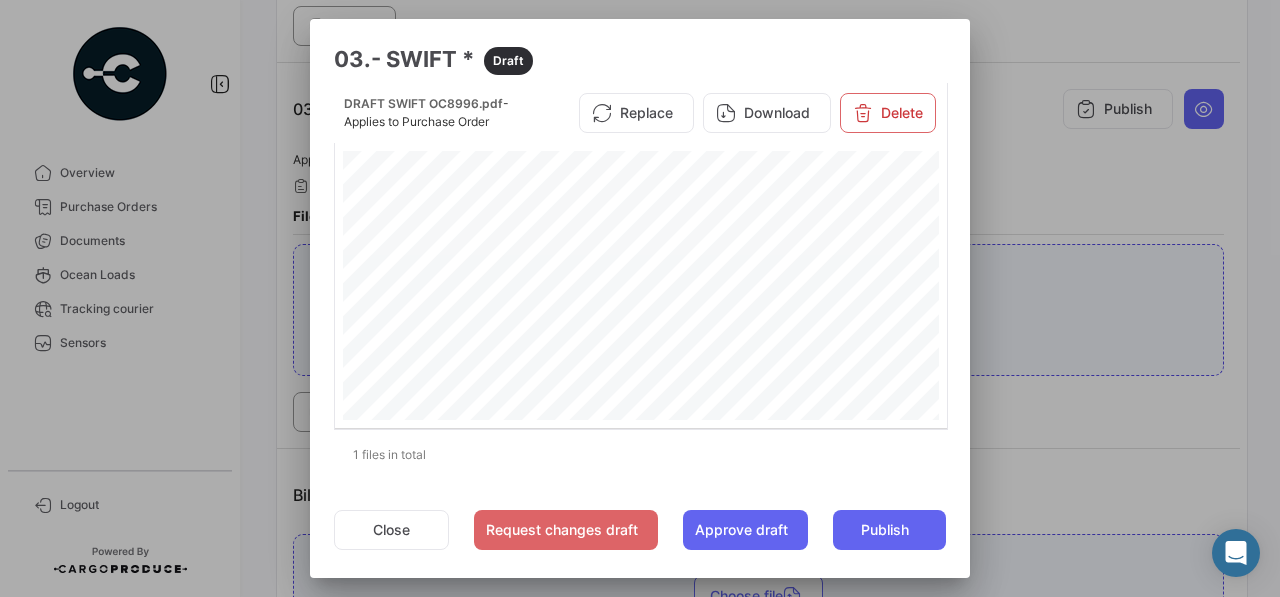 click at bounding box center (640, 298) 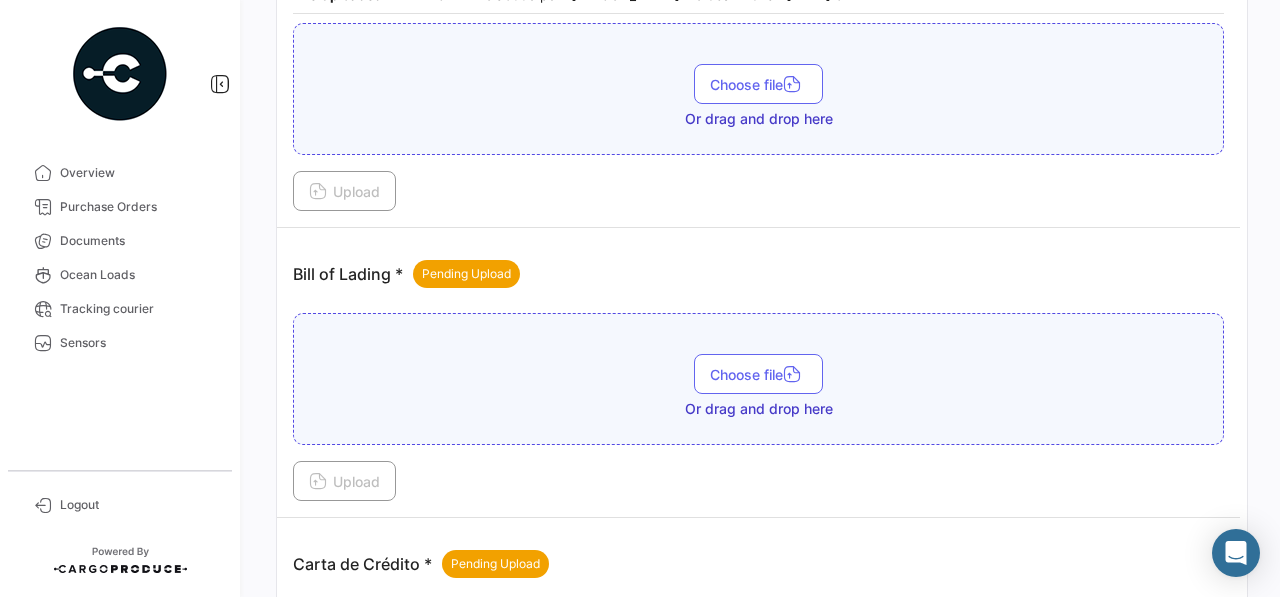 scroll, scrollTop: 1089, scrollLeft: 0, axis: vertical 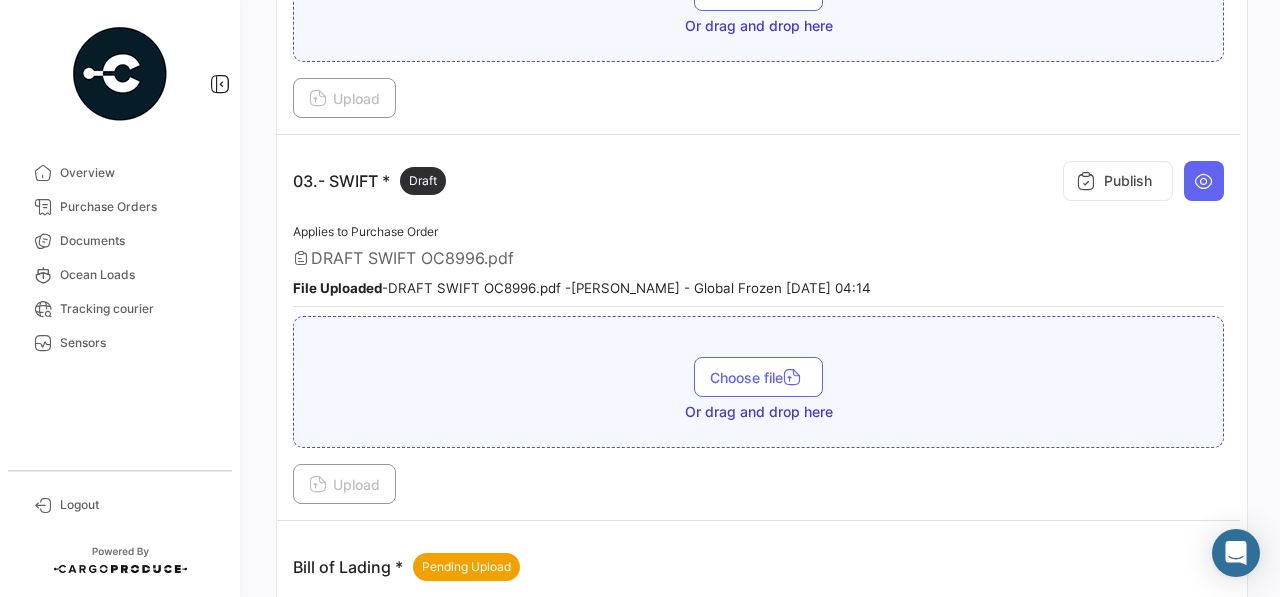 click on "Or drag and drop here" at bounding box center [759, 412] 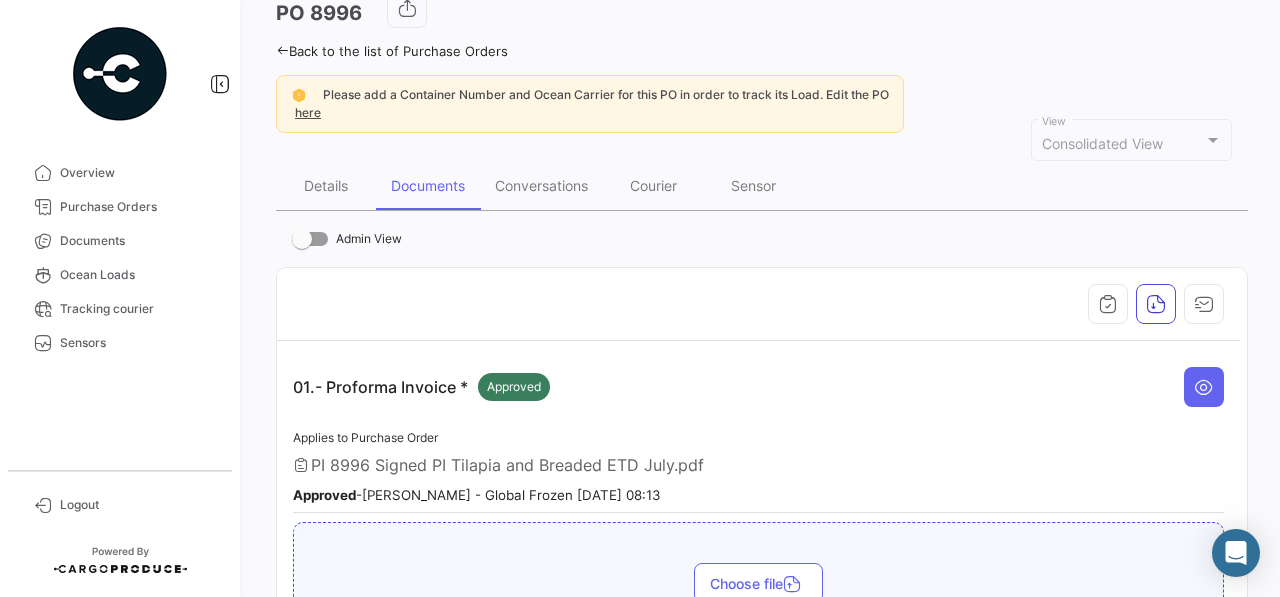 scroll, scrollTop: 111, scrollLeft: 0, axis: vertical 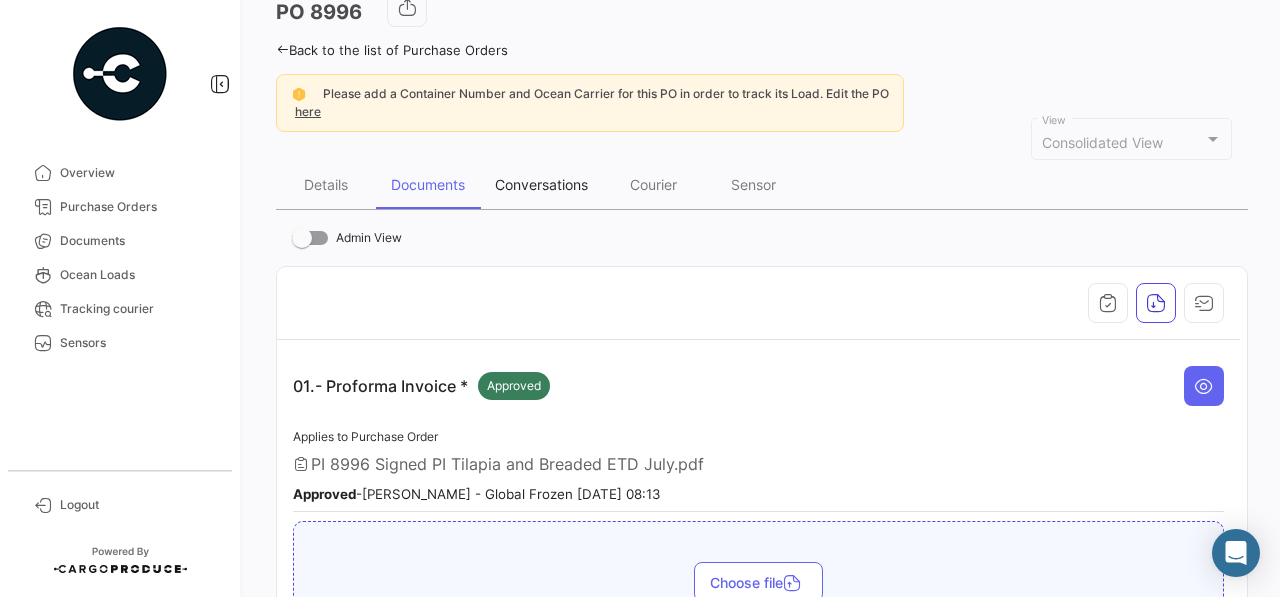 click on "Conversations" at bounding box center [541, 184] 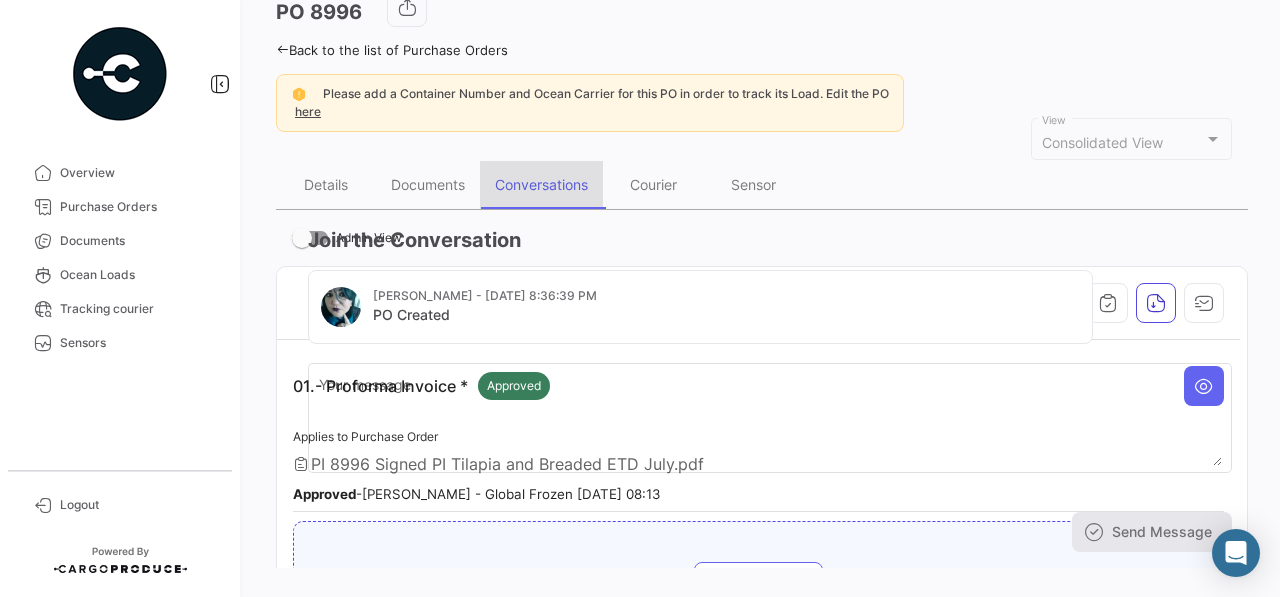 scroll, scrollTop: 0, scrollLeft: 0, axis: both 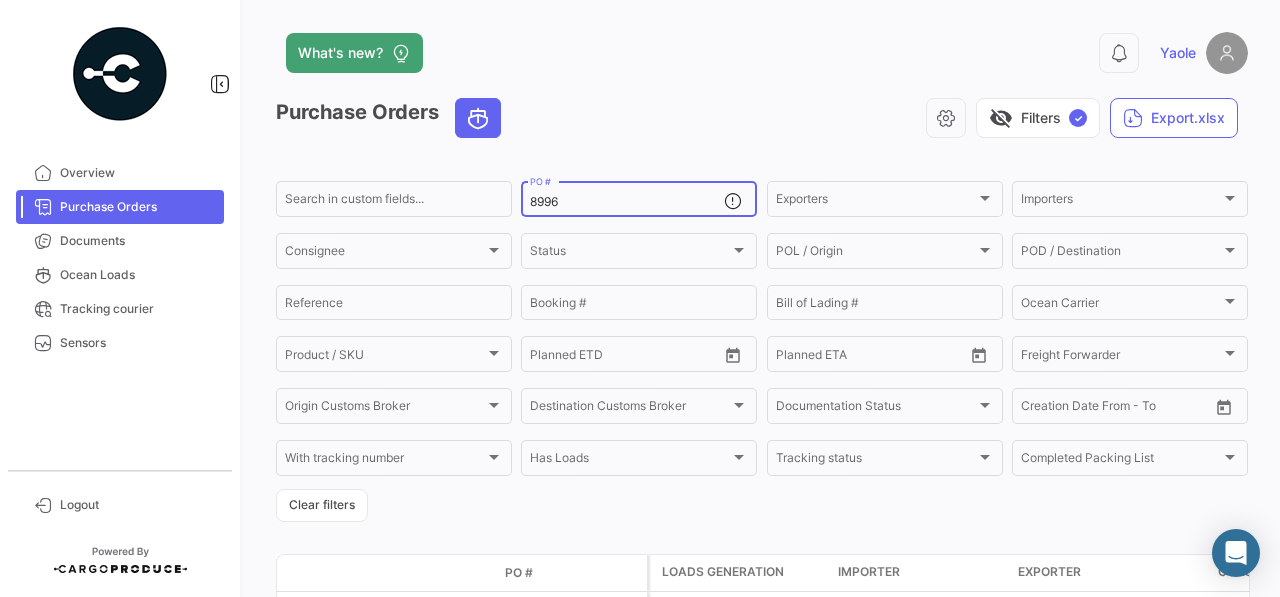 click on "8996" at bounding box center (627, 202) 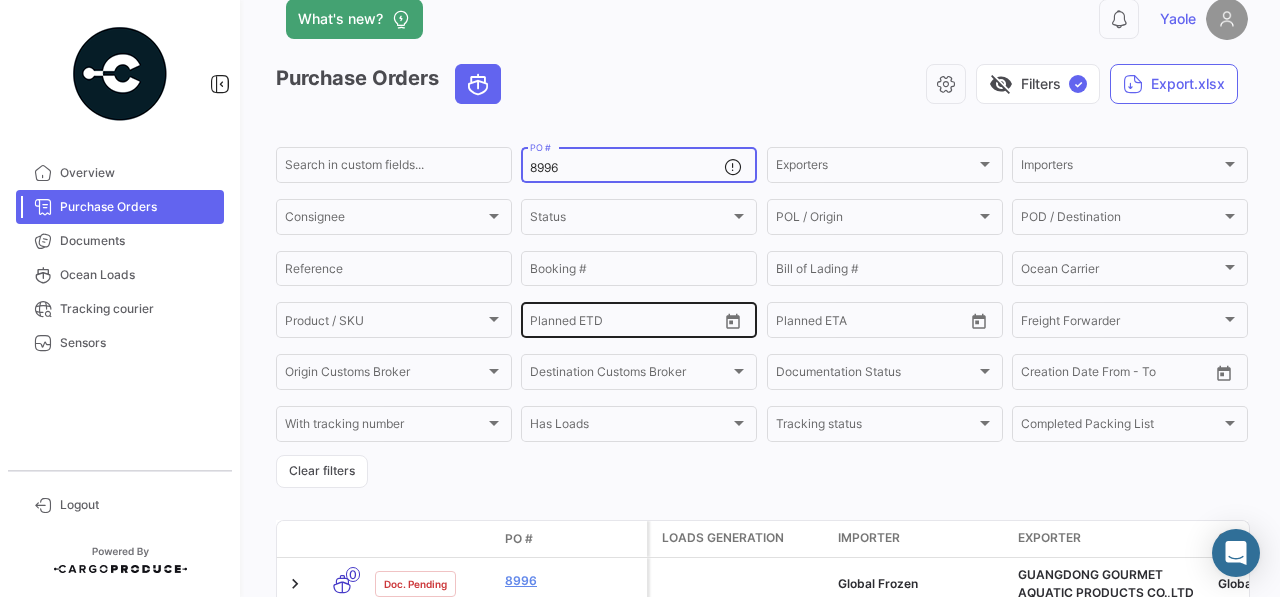 scroll, scrollTop: 139, scrollLeft: 0, axis: vertical 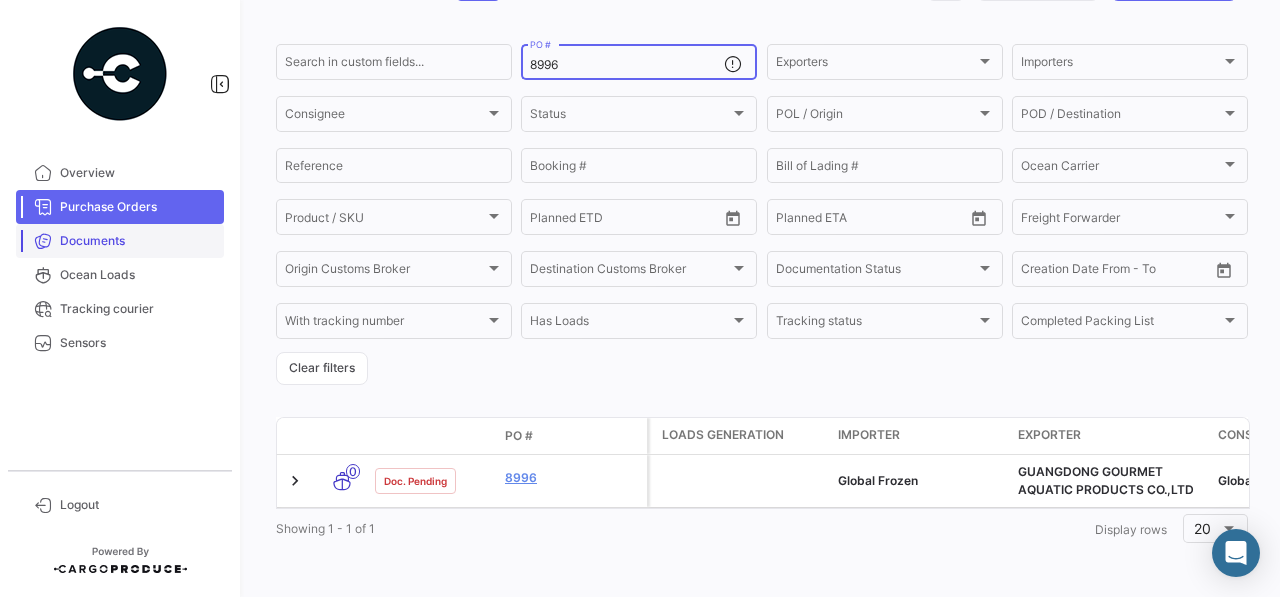 click on "Documents" at bounding box center (138, 241) 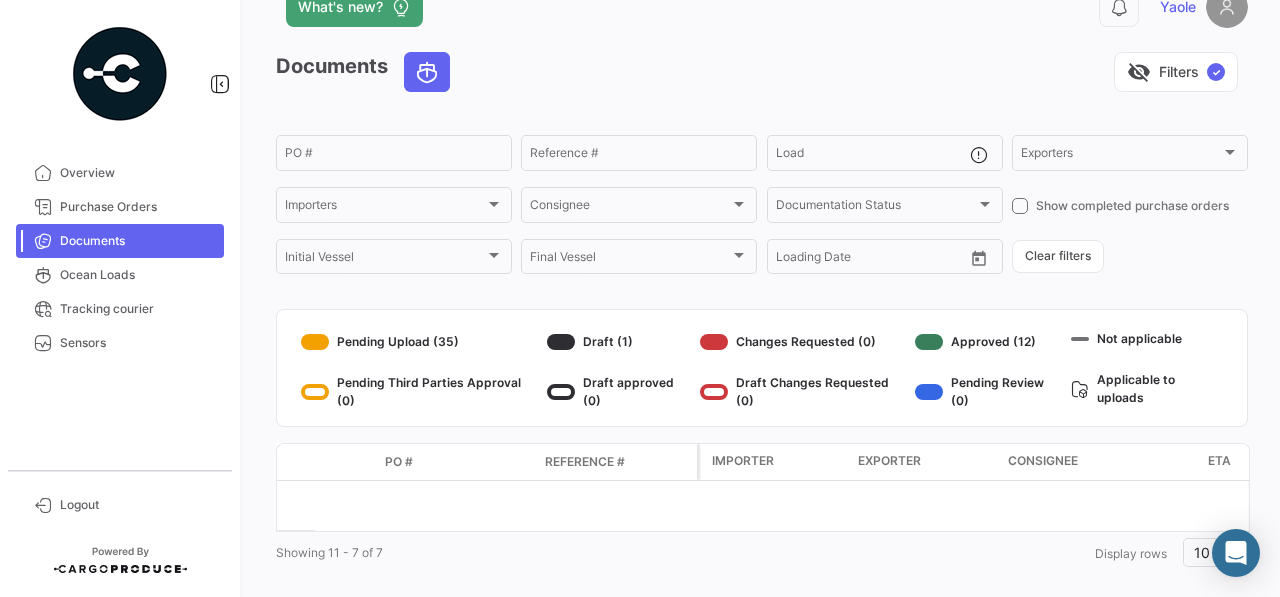 scroll, scrollTop: 67, scrollLeft: 0, axis: vertical 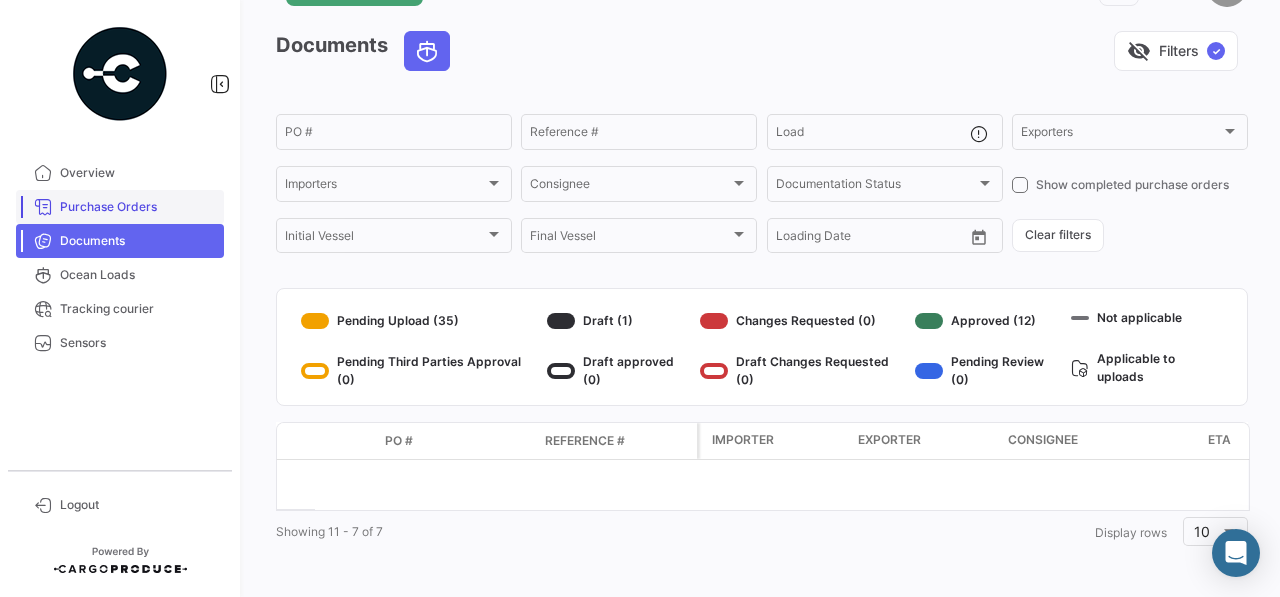 click on "Purchase Orders" at bounding box center (138, 207) 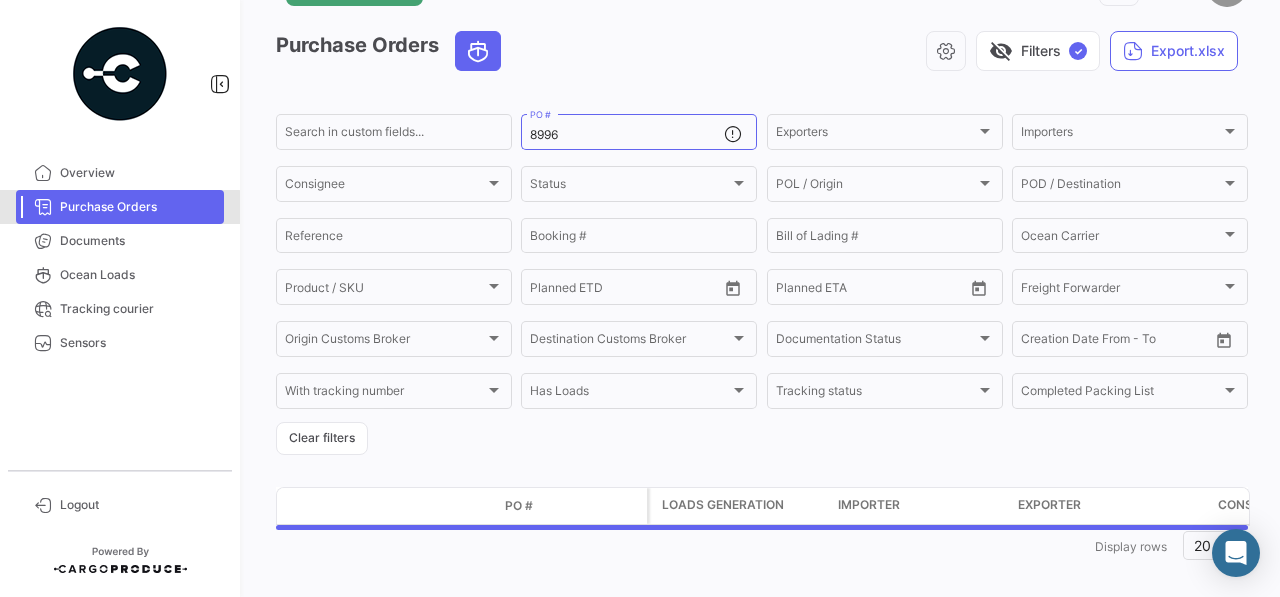 scroll, scrollTop: 0, scrollLeft: 0, axis: both 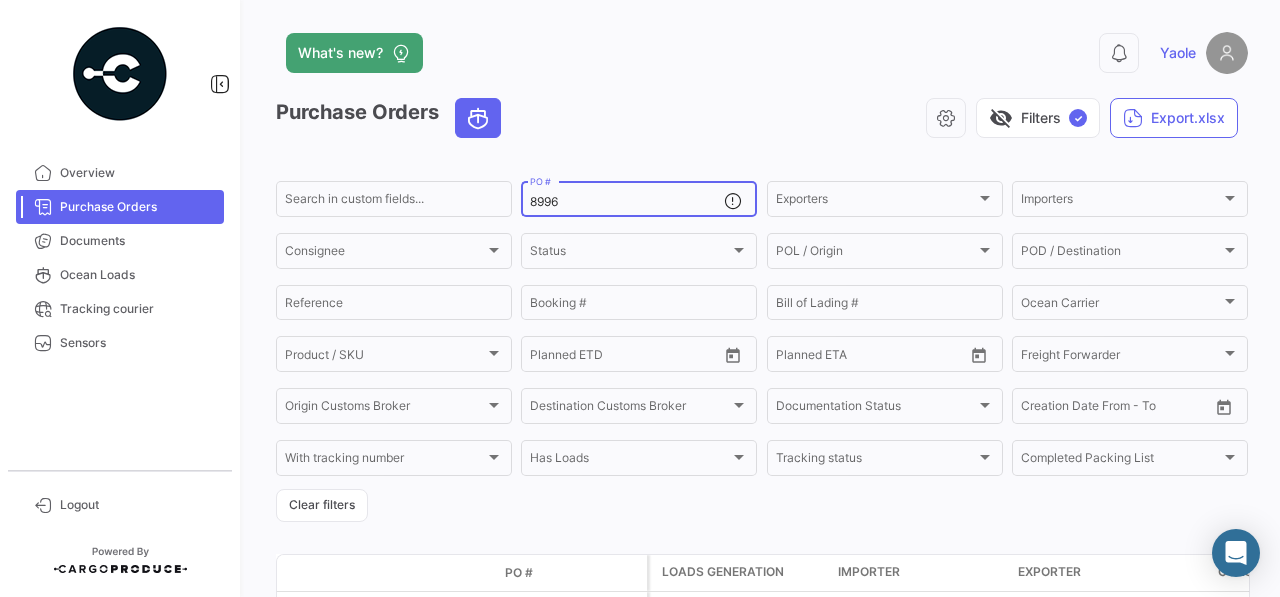 click on "8996" at bounding box center (627, 202) 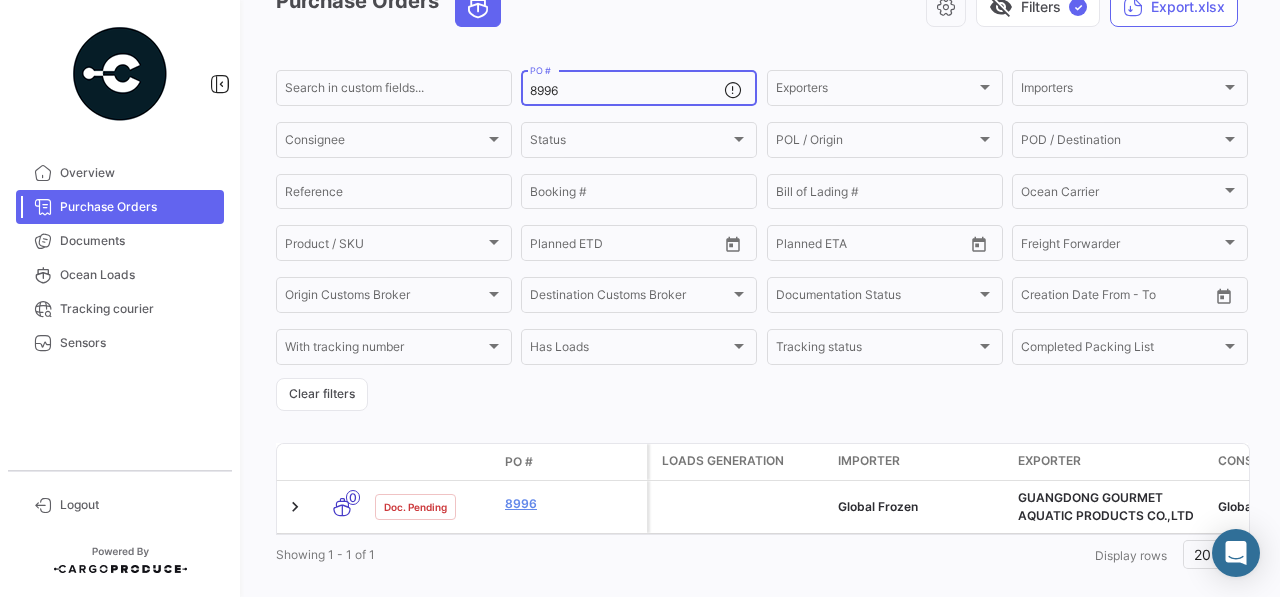 scroll, scrollTop: 139, scrollLeft: 0, axis: vertical 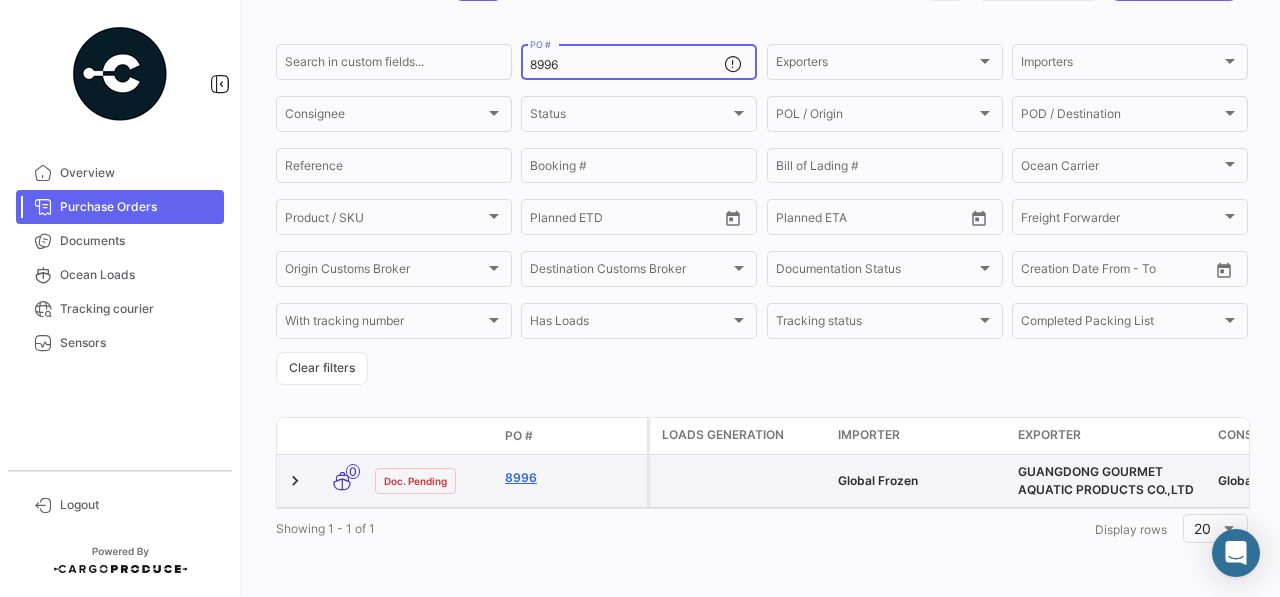 click on "8996" 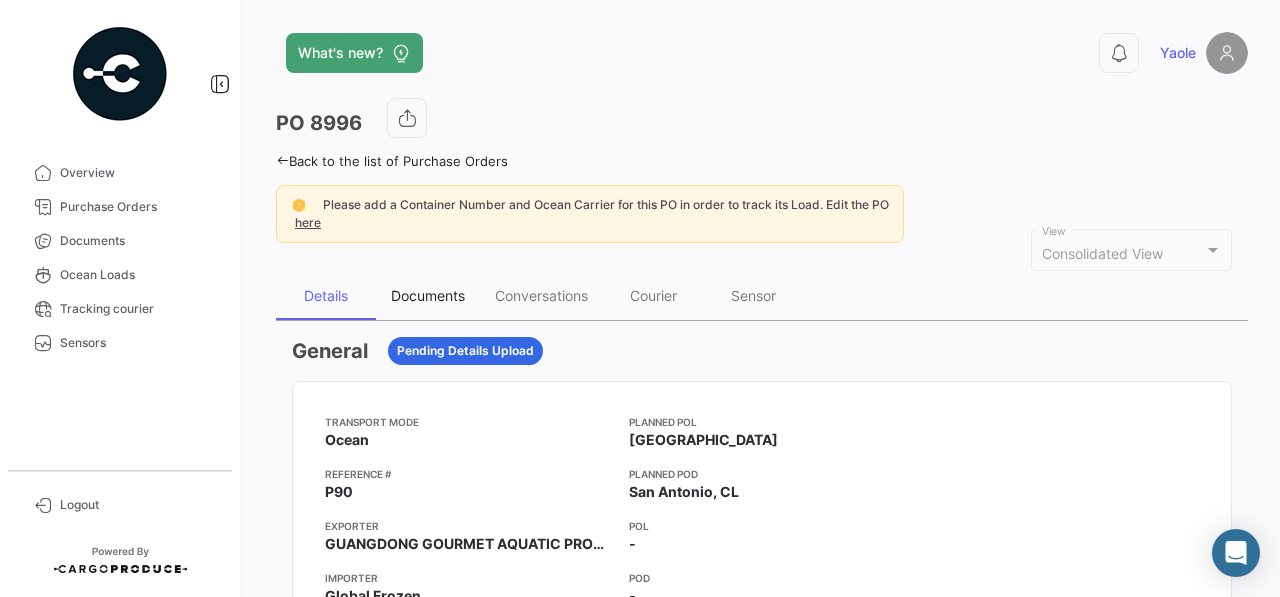 click on "Documents" at bounding box center [428, 296] 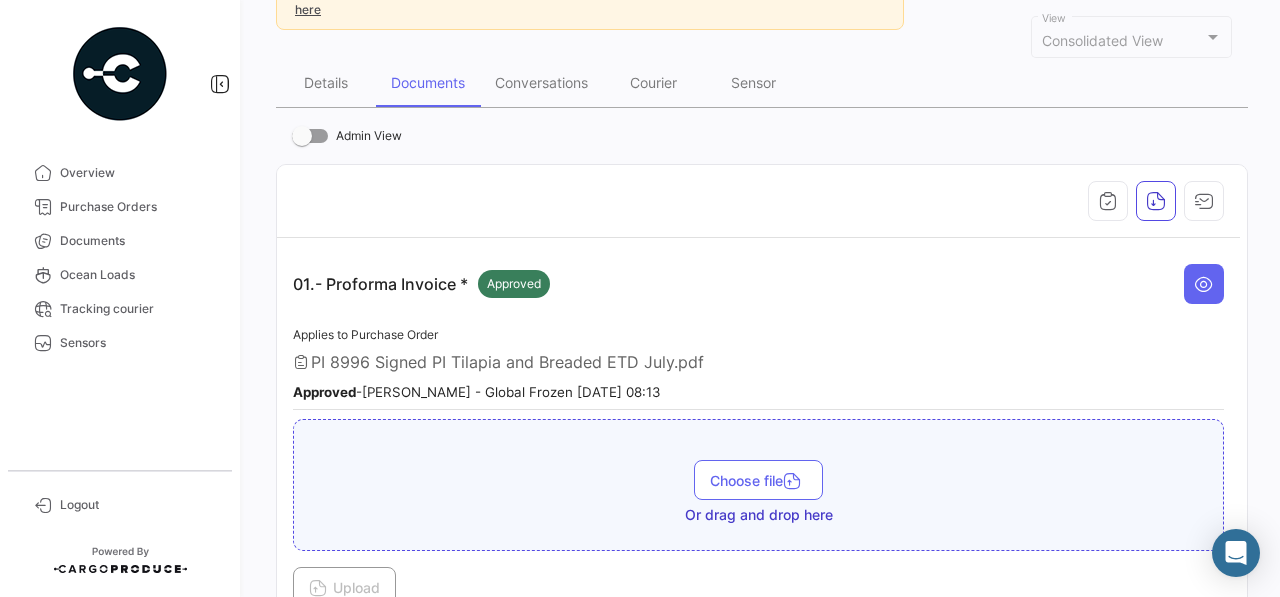 scroll, scrollTop: 211, scrollLeft: 0, axis: vertical 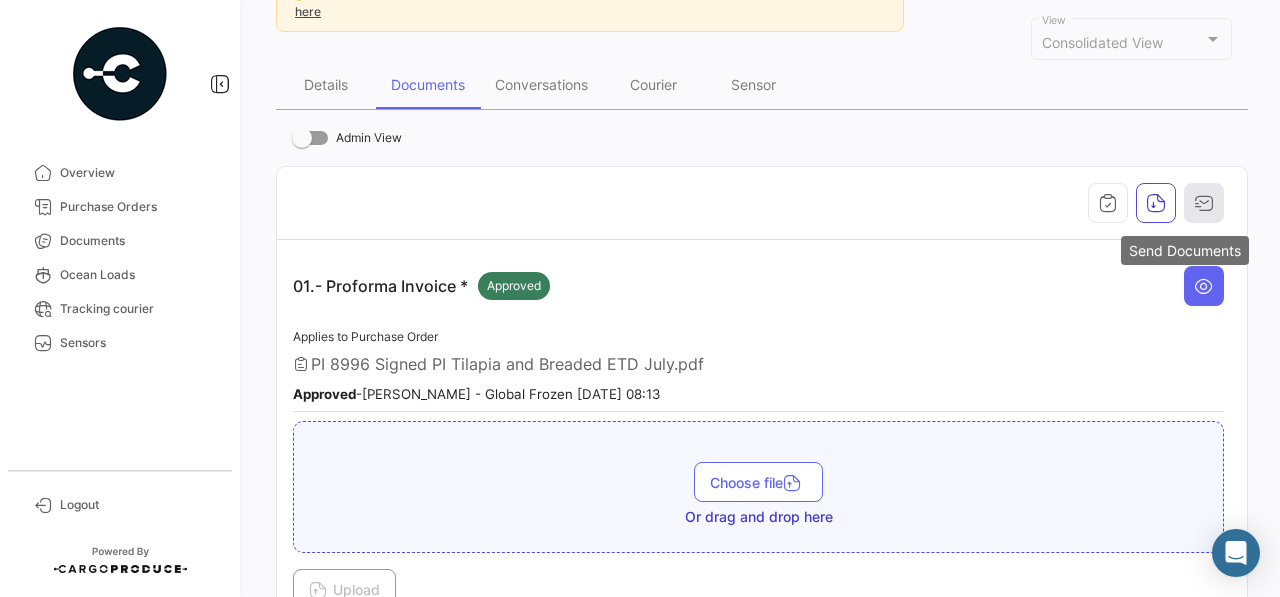 click at bounding box center [1204, 203] 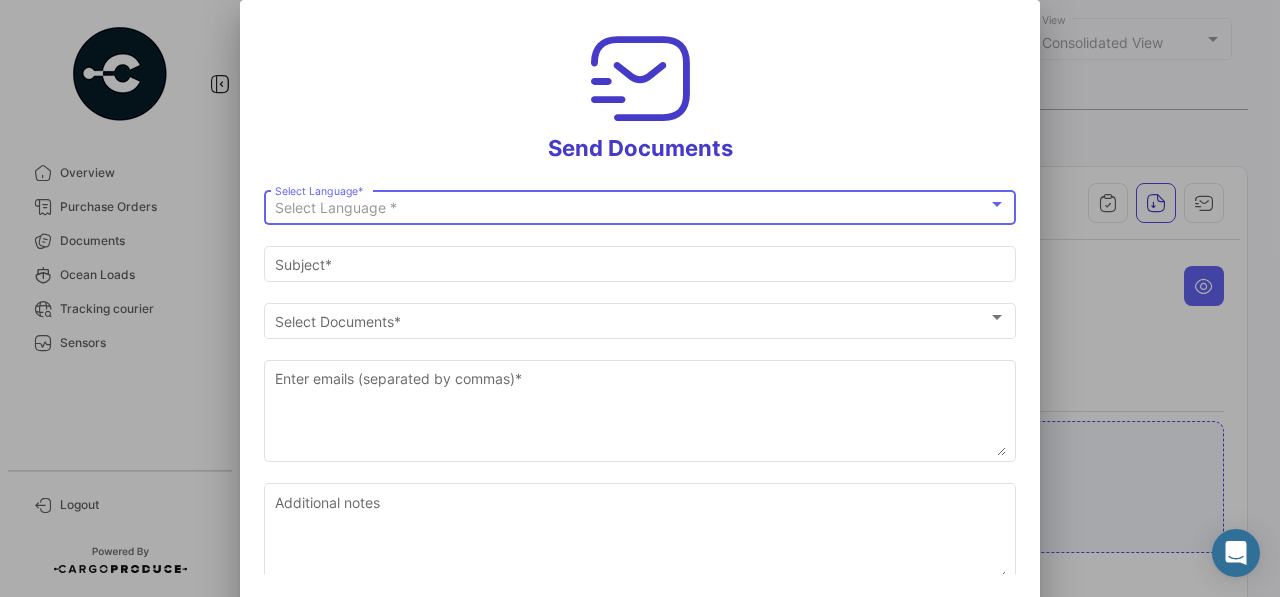 click at bounding box center (997, 204) 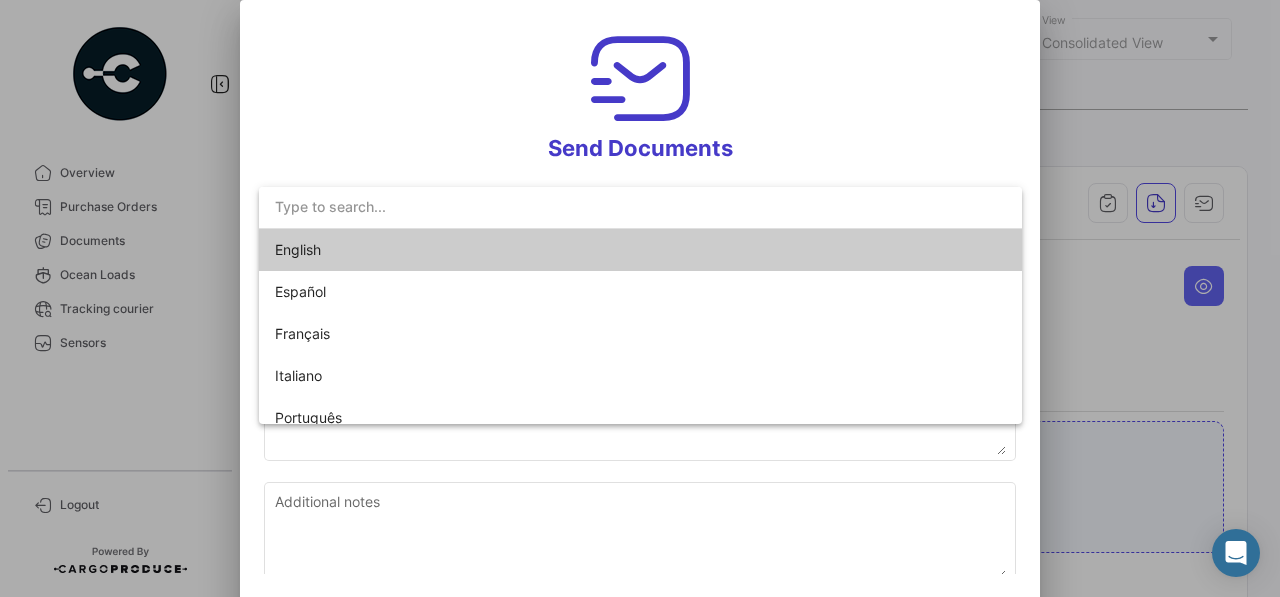 click on "English" at bounding box center [640, 250] 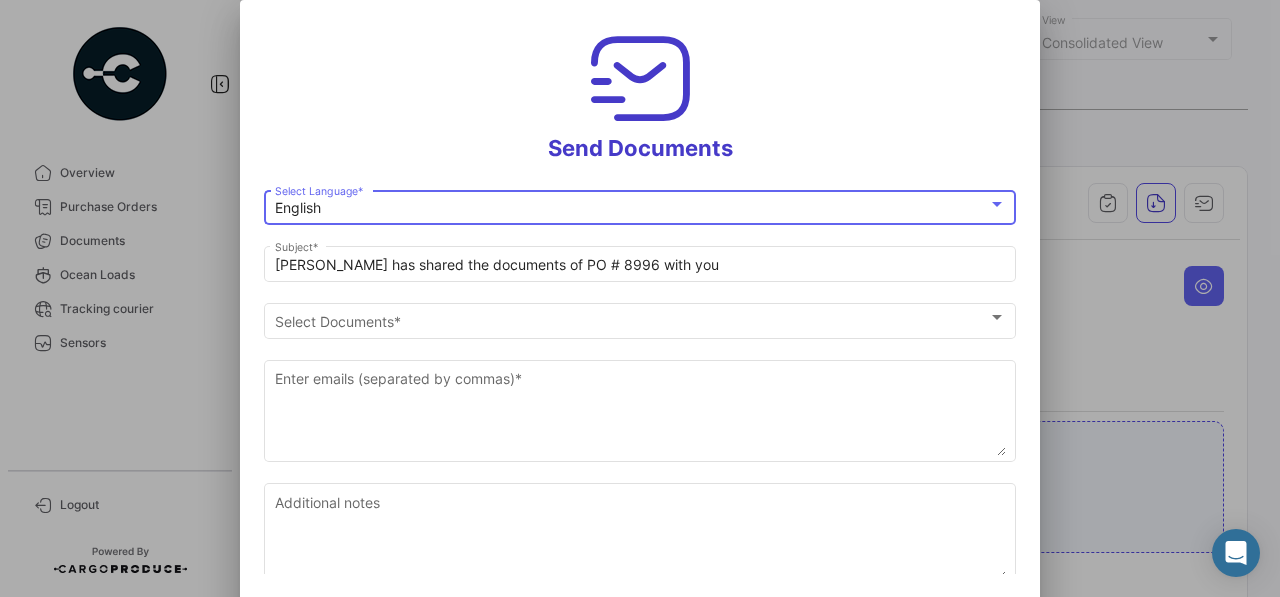 click at bounding box center (640, 298) 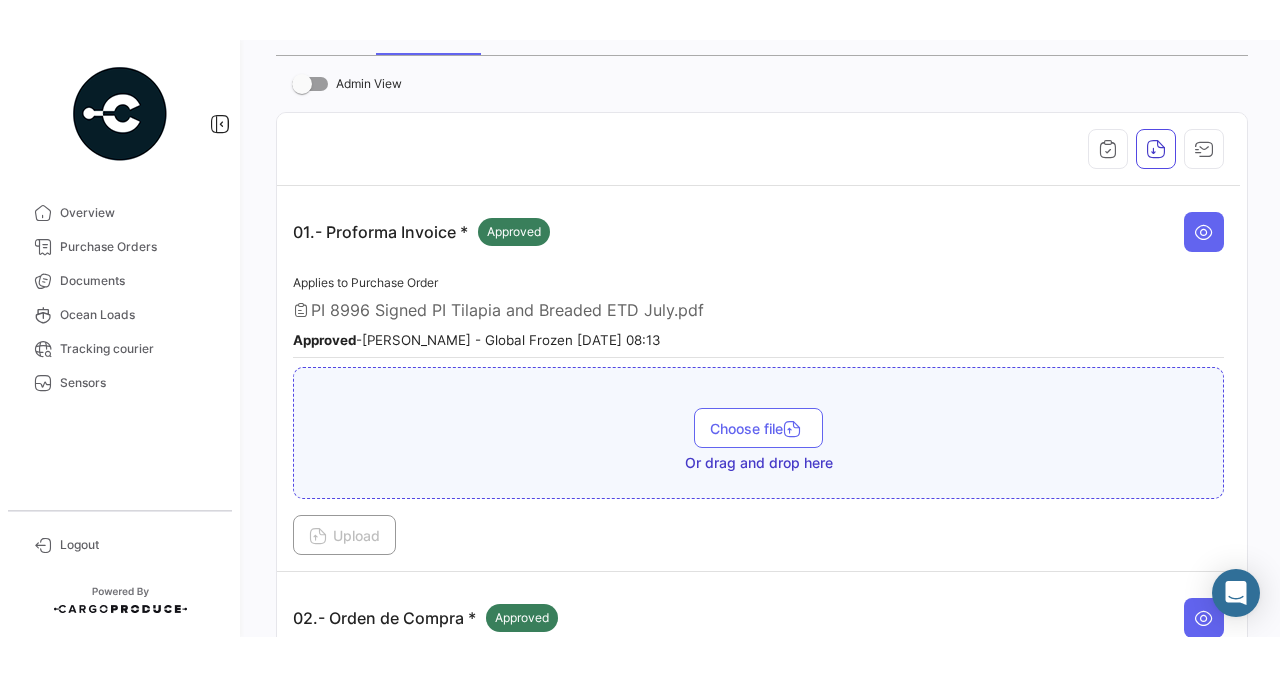 scroll, scrollTop: 268, scrollLeft: 0, axis: vertical 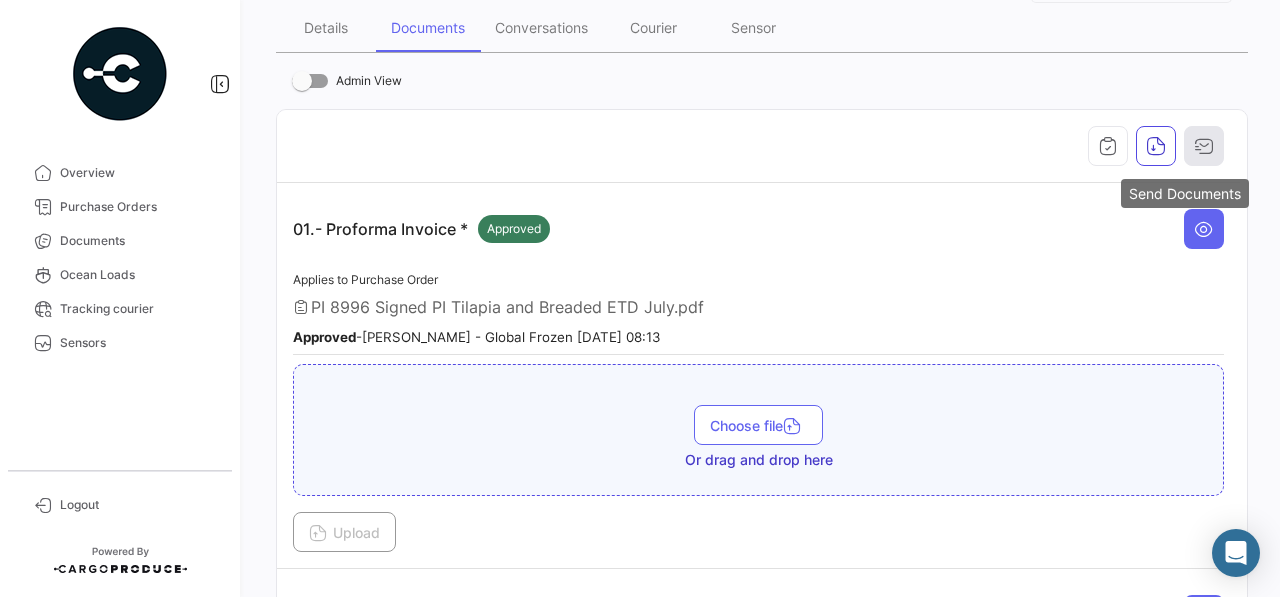click at bounding box center (1204, 146) 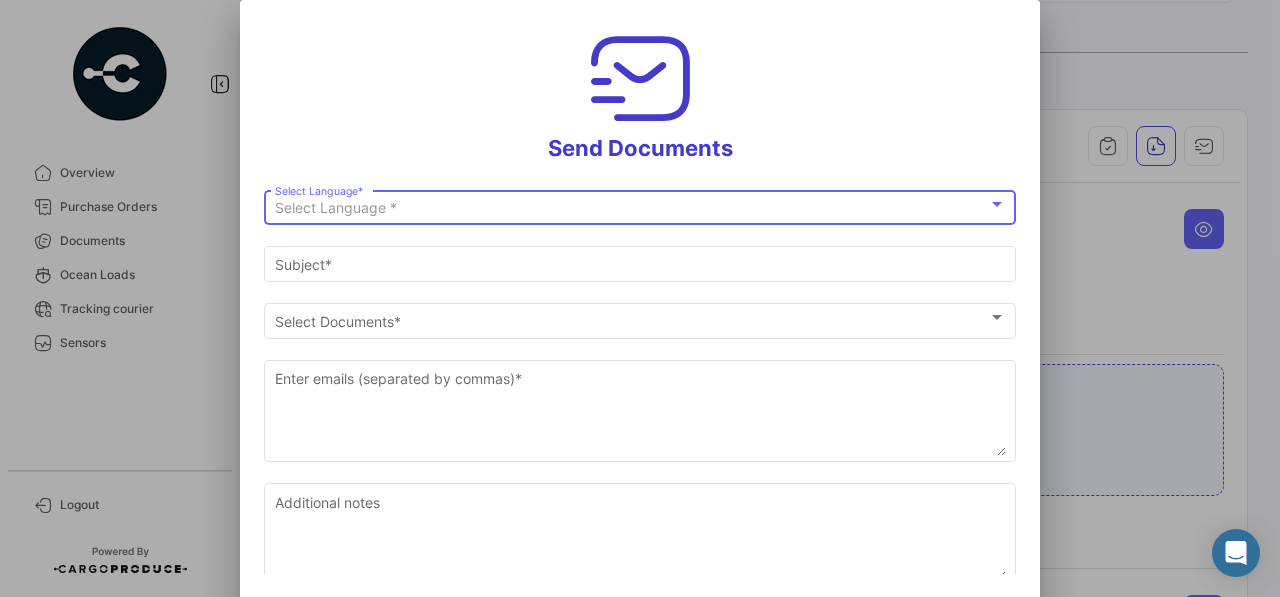 click at bounding box center [997, 204] 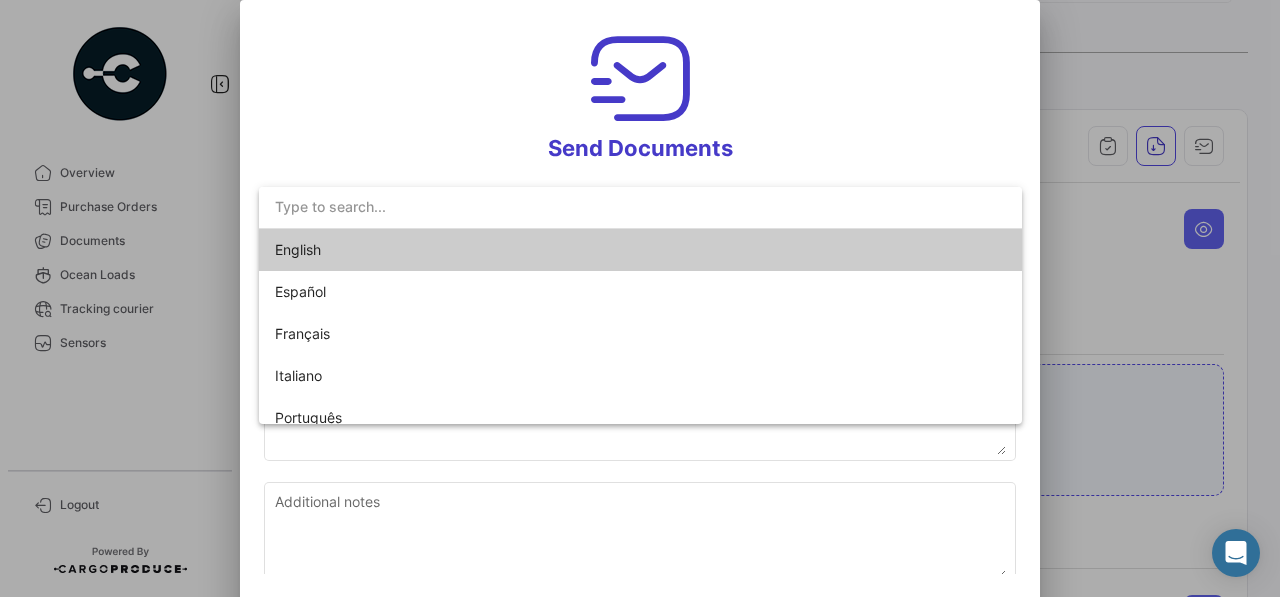 click on "English" at bounding box center [640, 250] 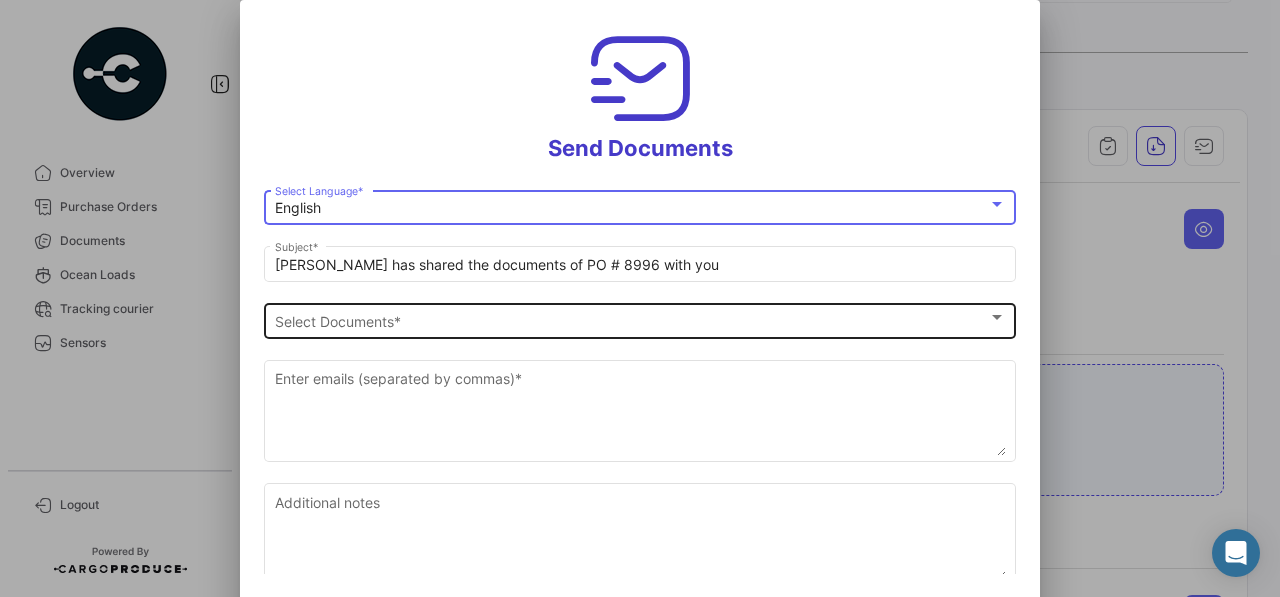 click on "Select Documents" at bounding box center (631, 321) 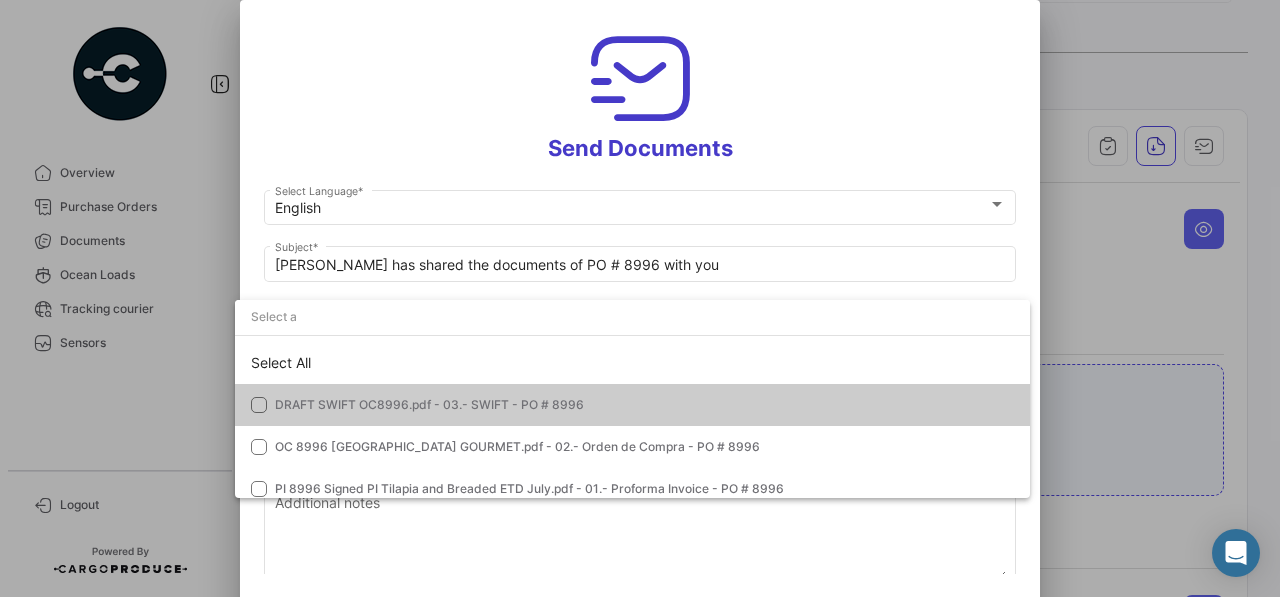 click at bounding box center (259, 405) 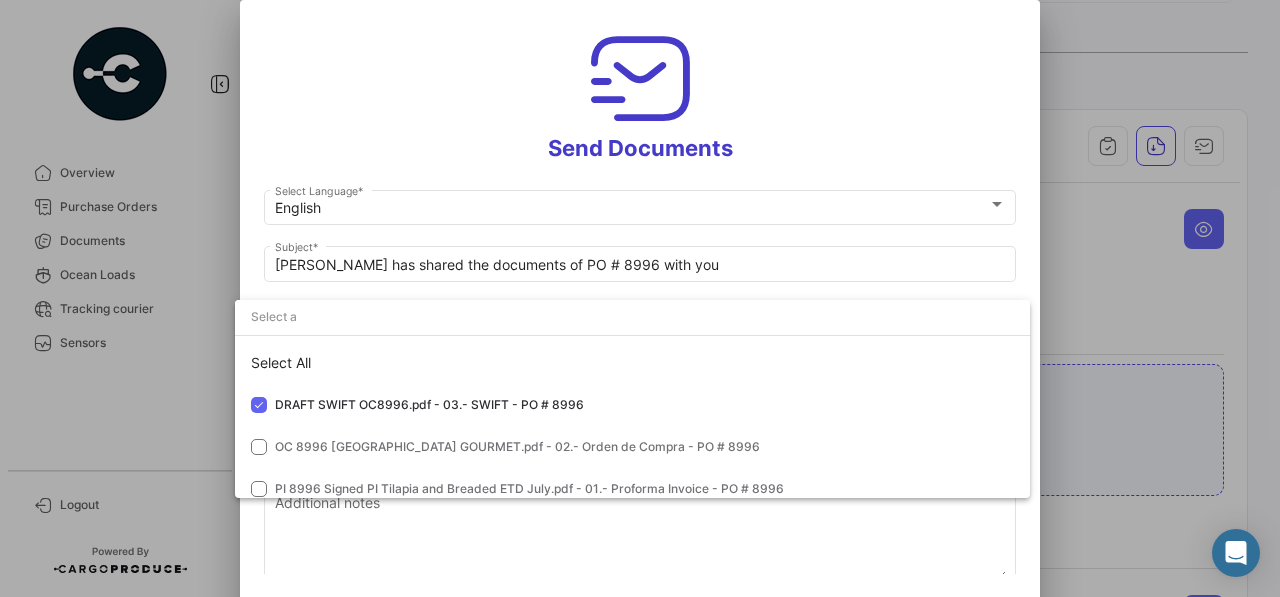 click at bounding box center [640, 298] 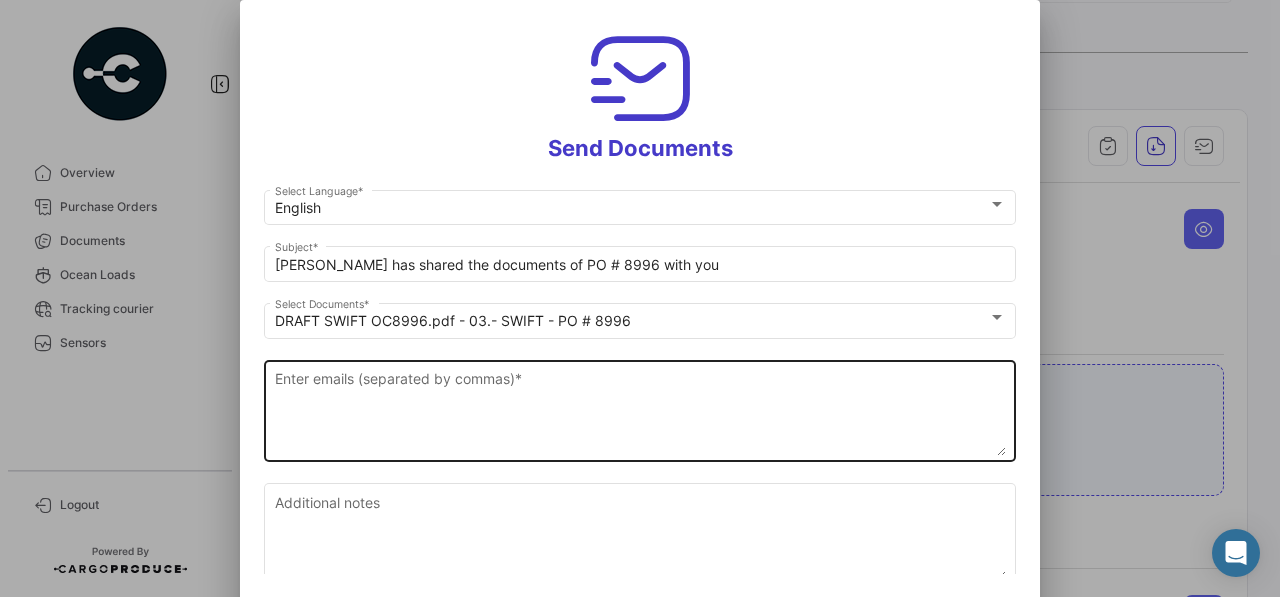 click on "Enter emails (separated by commas)  *" at bounding box center (640, 412) 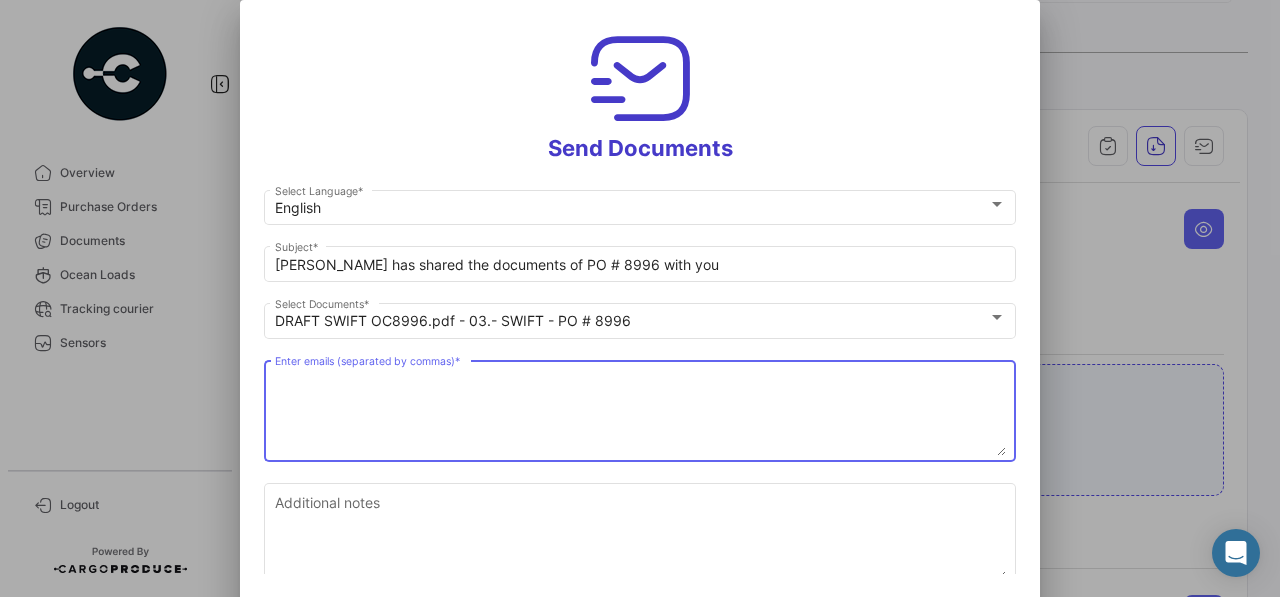 click at bounding box center [640, 298] 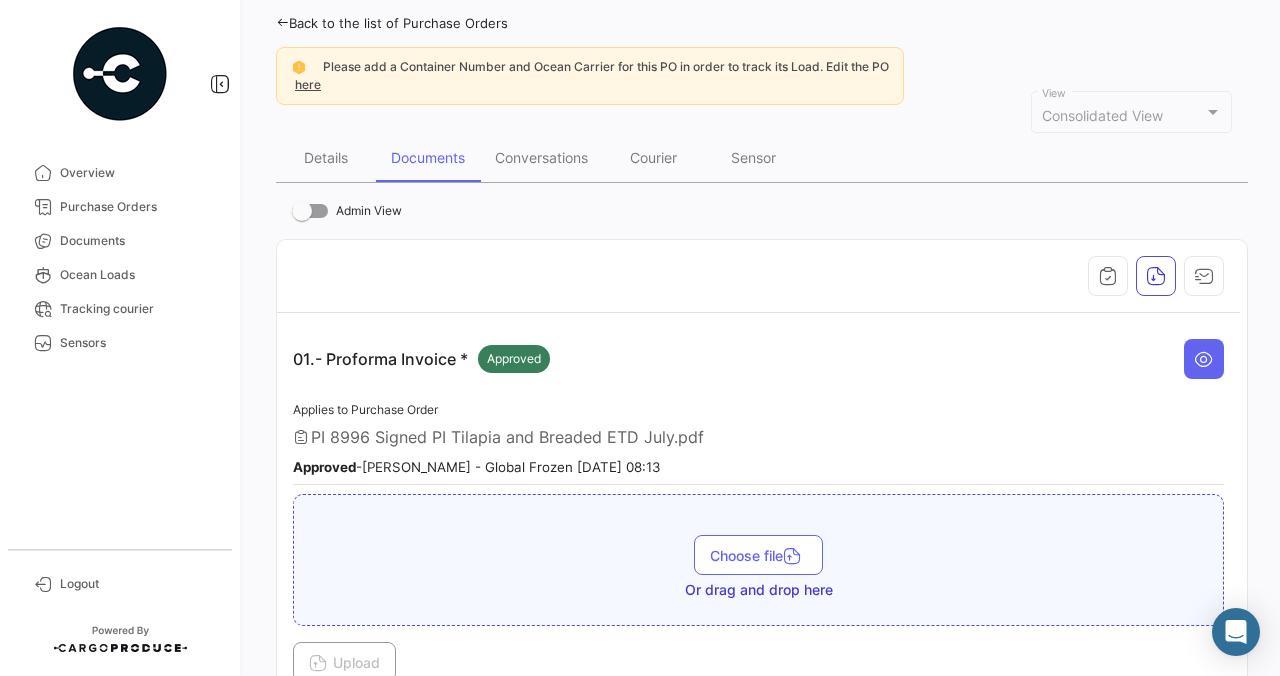 scroll, scrollTop: 127, scrollLeft: 0, axis: vertical 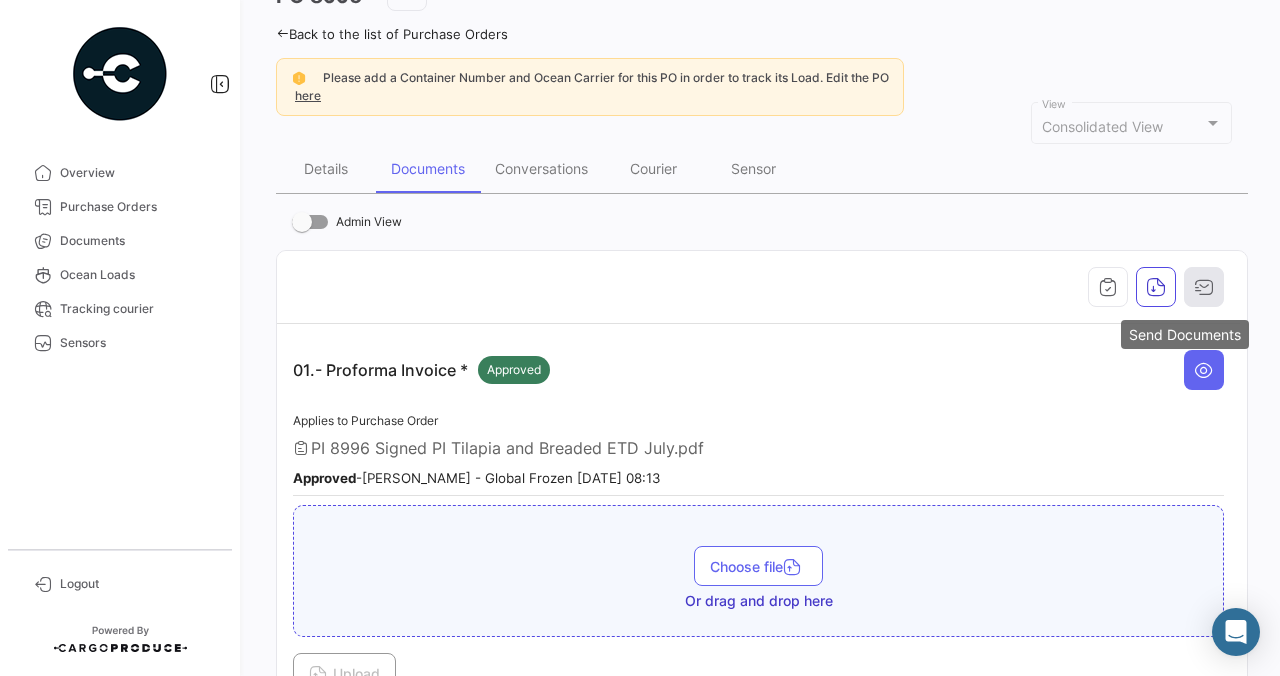 click at bounding box center (1204, 287) 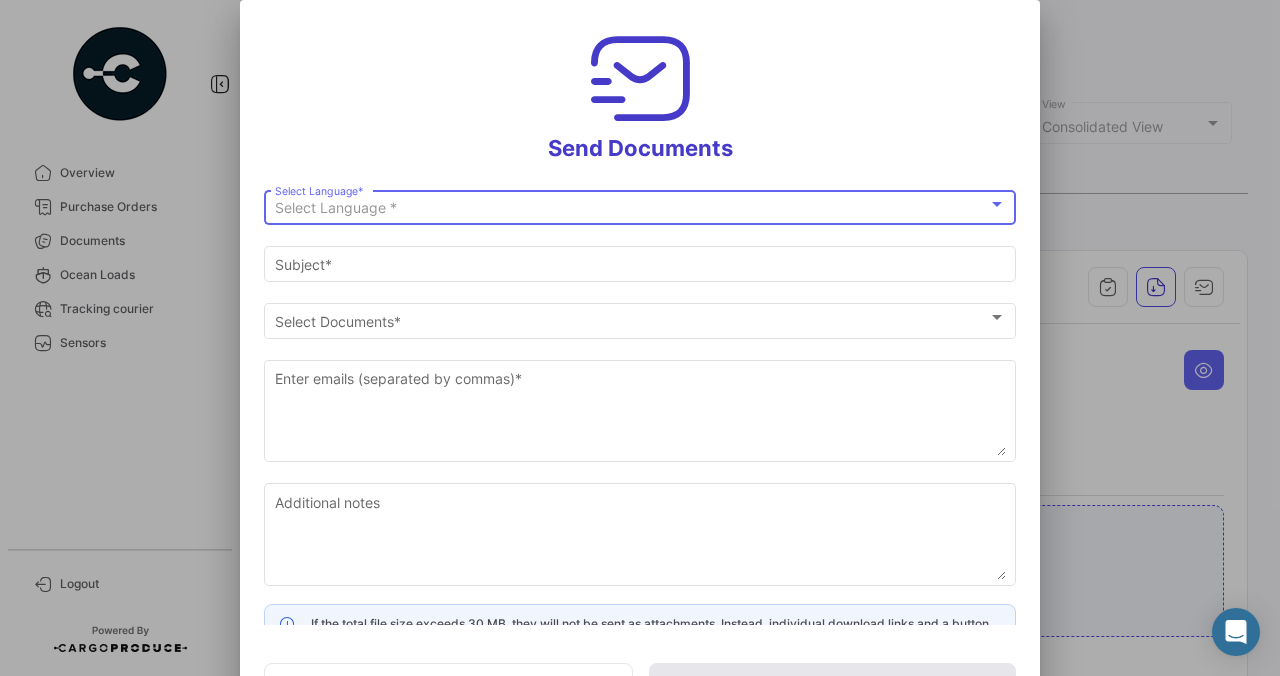 click on "Select Language *" at bounding box center [640, 208] 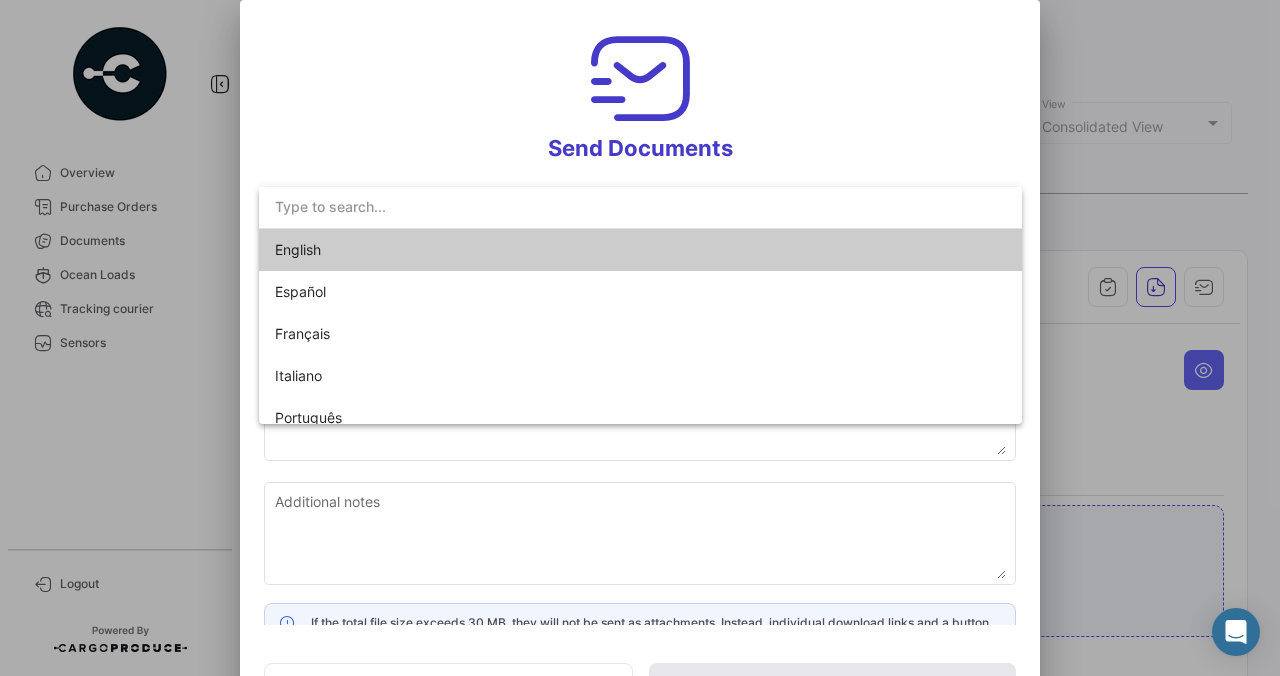 click on "English" at bounding box center (640, 250) 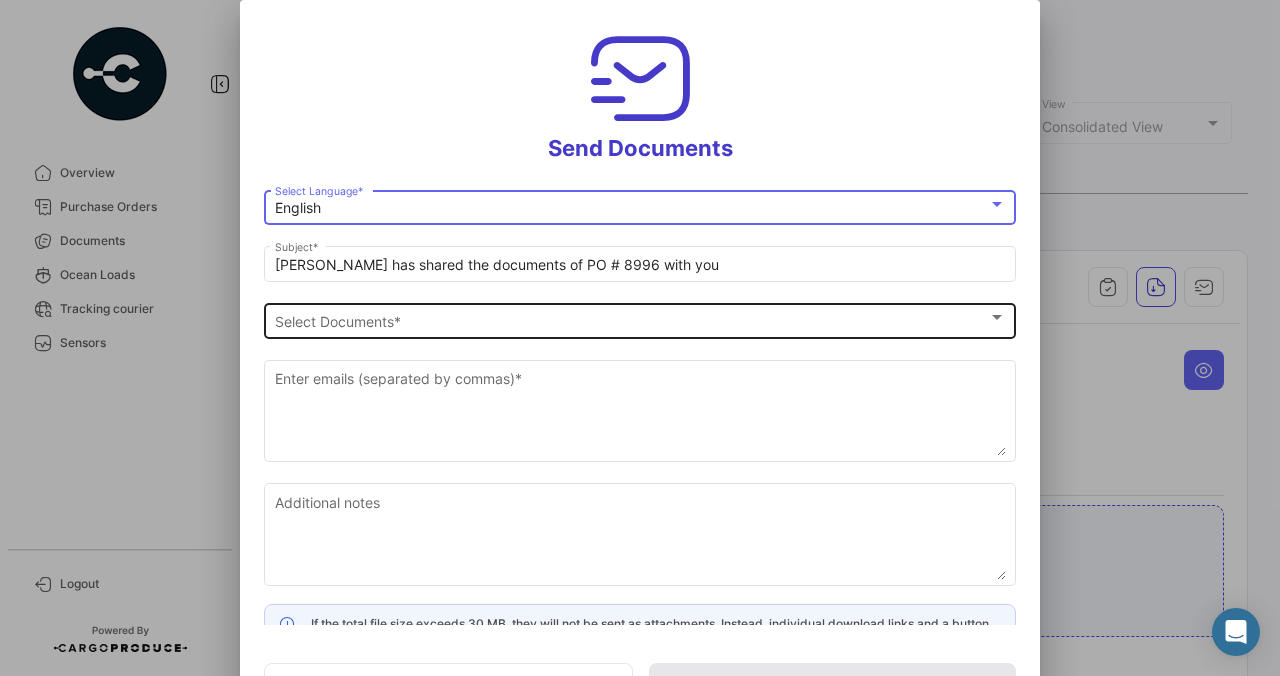 click at bounding box center (997, 318) 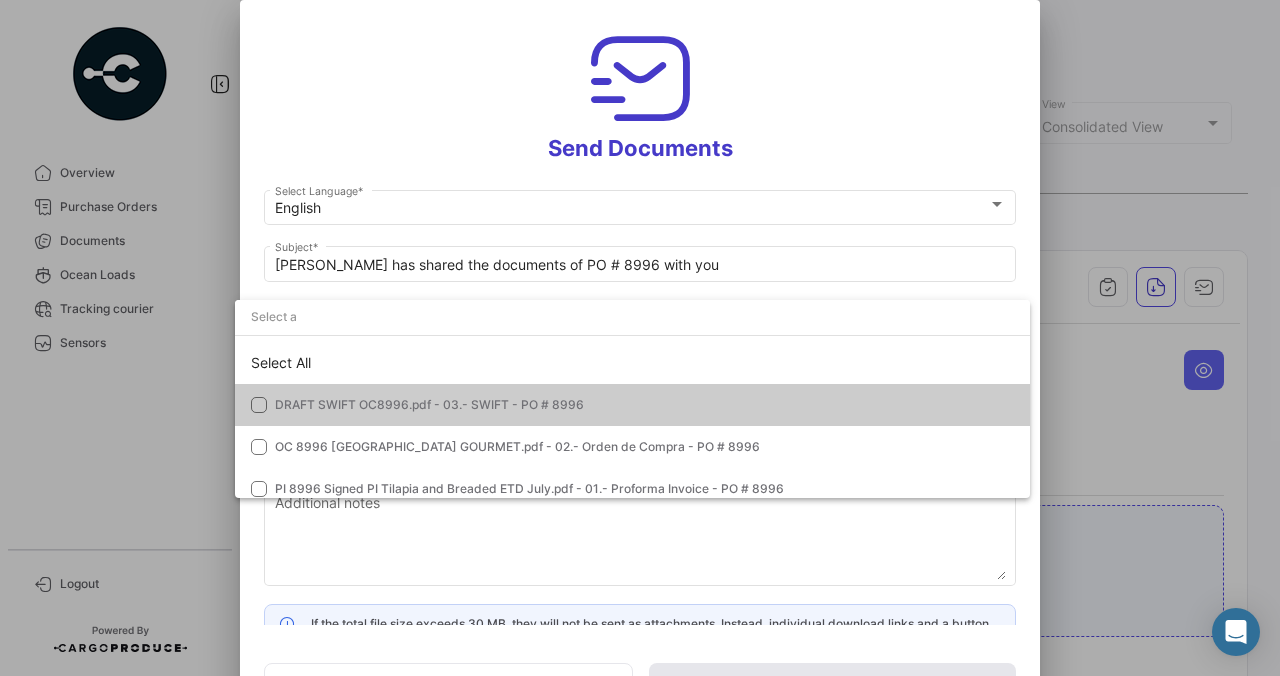 click at bounding box center (259, 405) 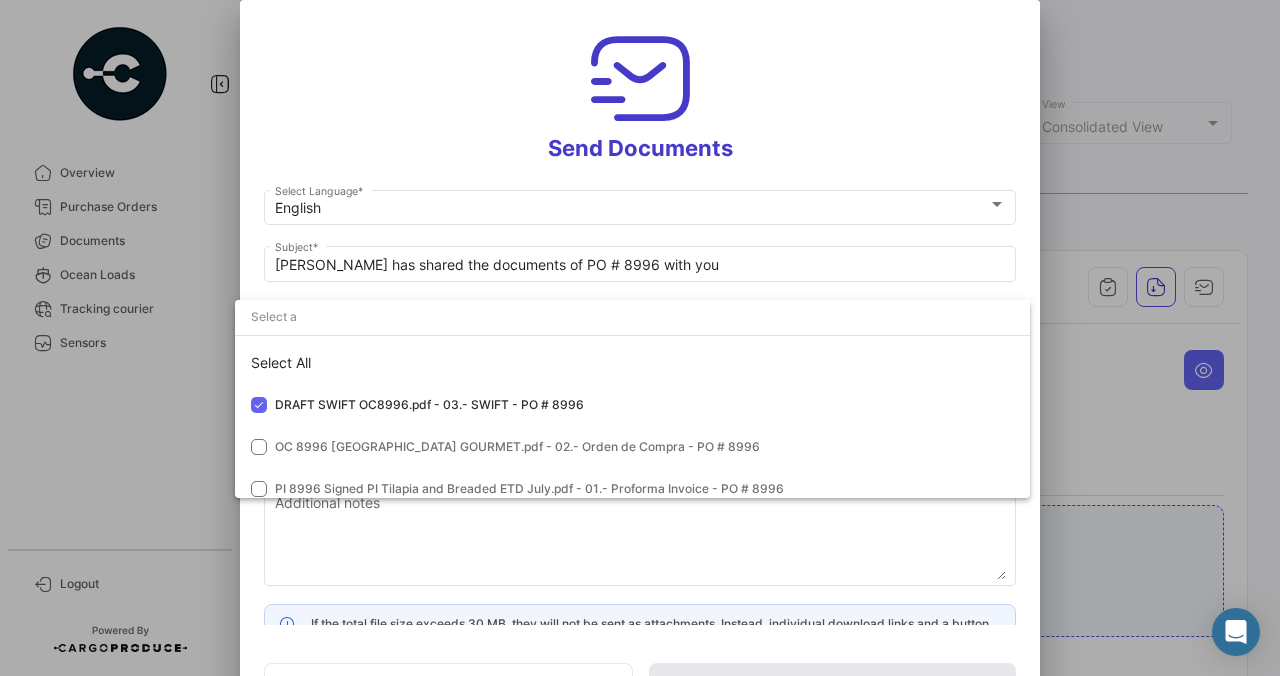 click at bounding box center (640, 338) 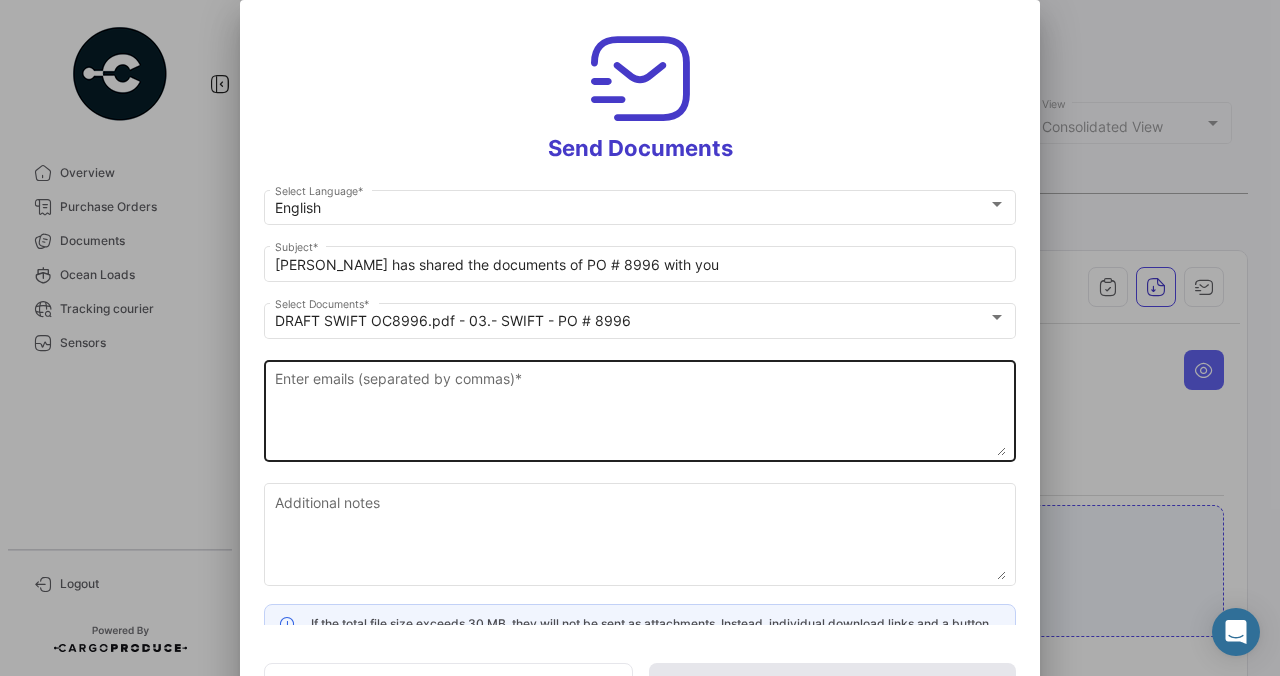 click on "Enter emails (separated by commas)  *" at bounding box center [640, 412] 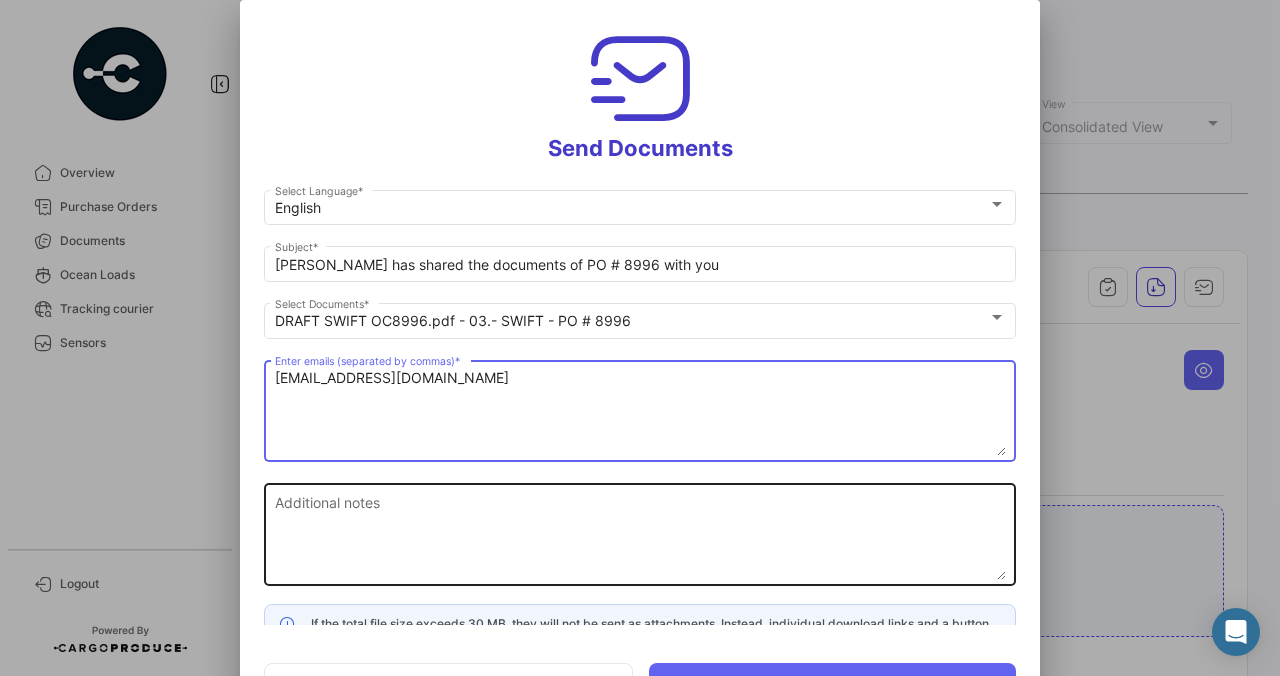 click on "Additional notes" at bounding box center (640, 536) 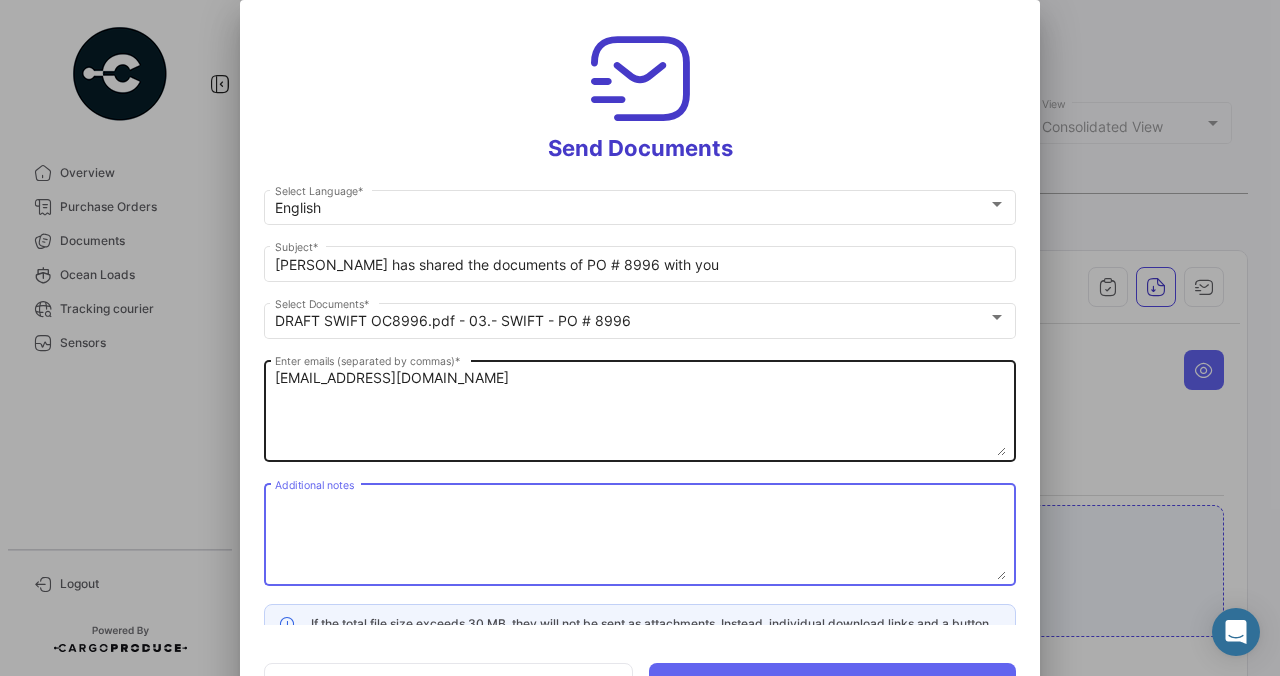 click on "[EMAIL_ADDRESS][DOMAIN_NAME]" at bounding box center [640, 412] 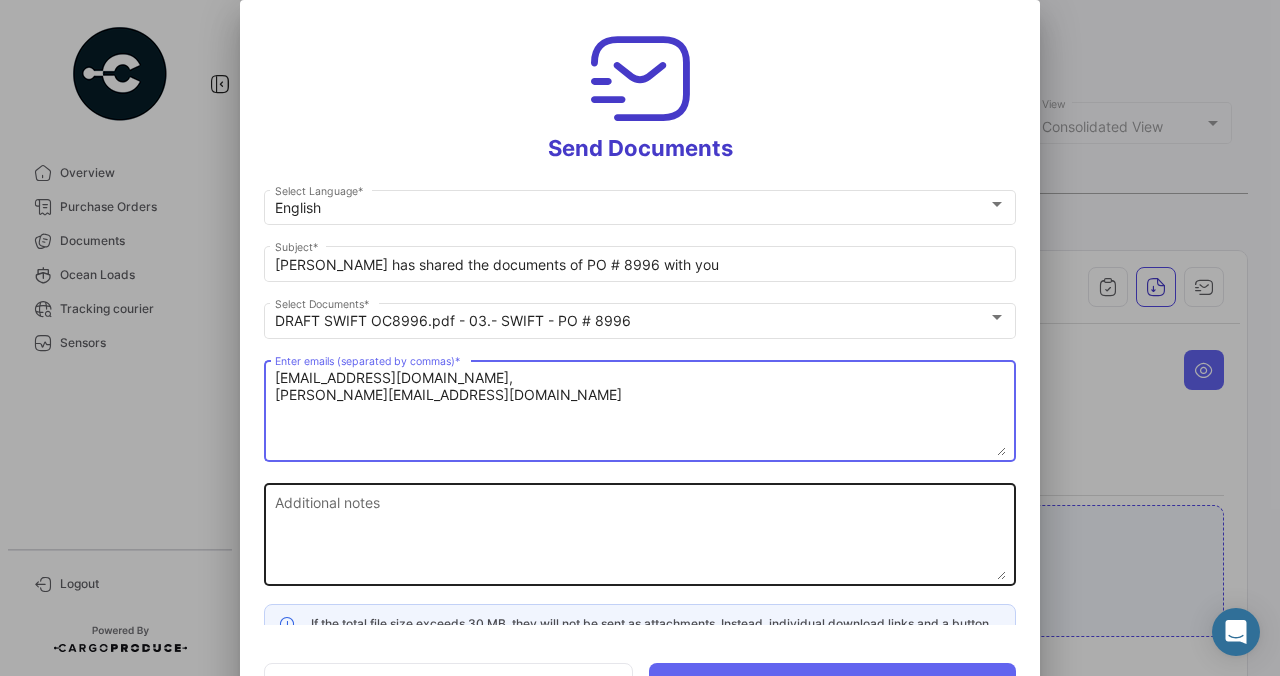 type on "[EMAIL_ADDRESS][DOMAIN_NAME],
[PERSON_NAME][EMAIL_ADDRESS][DOMAIN_NAME]" 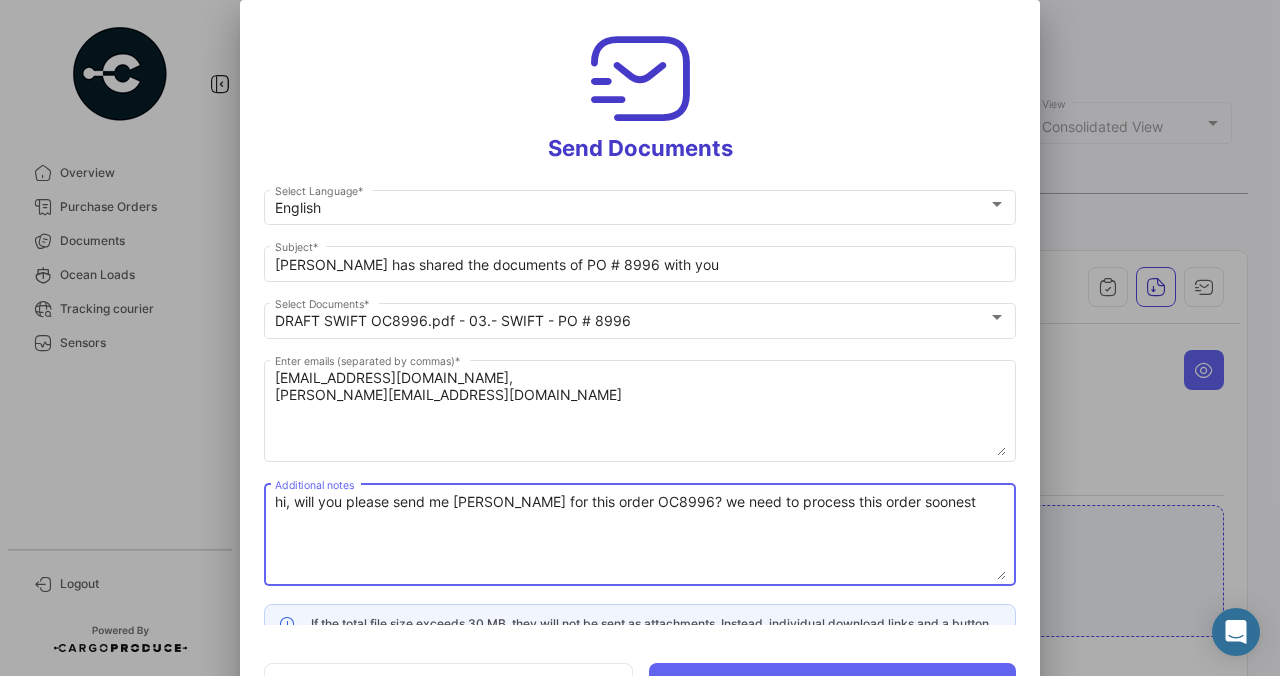 click on "hi, will you please send me [PERSON_NAME] for this order OC8996? we need to process this order soonest" at bounding box center [640, 536] 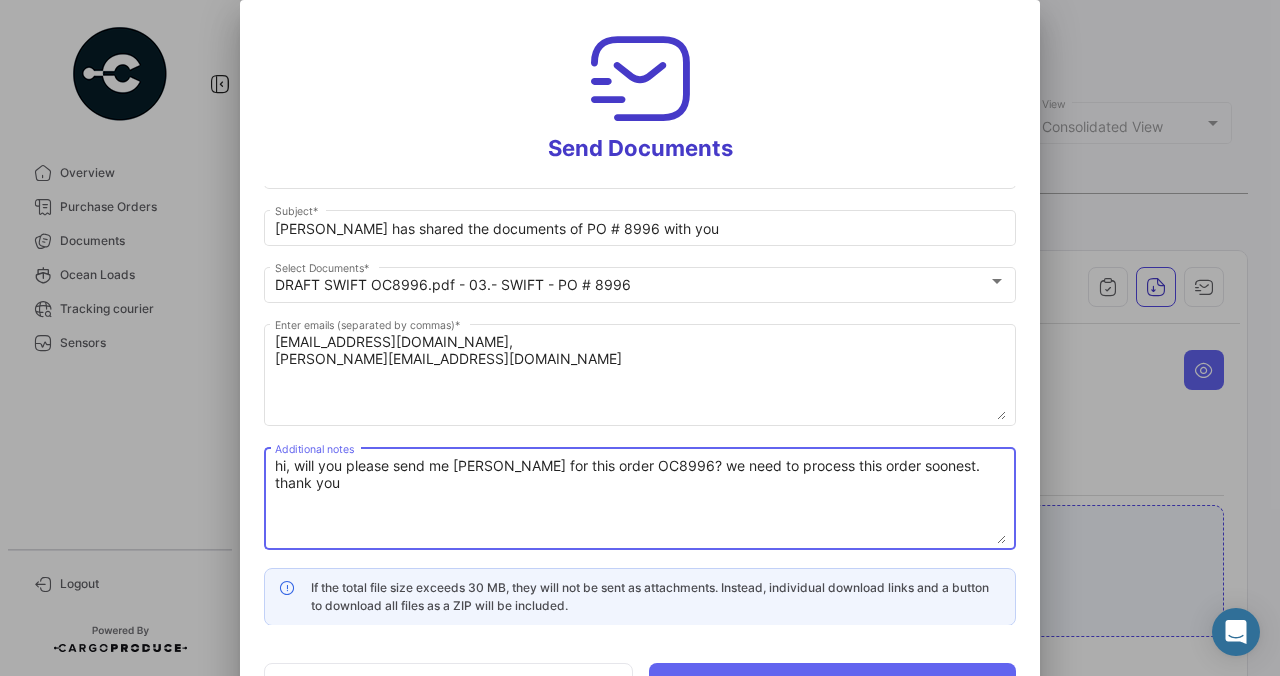 scroll, scrollTop: 31, scrollLeft: 0, axis: vertical 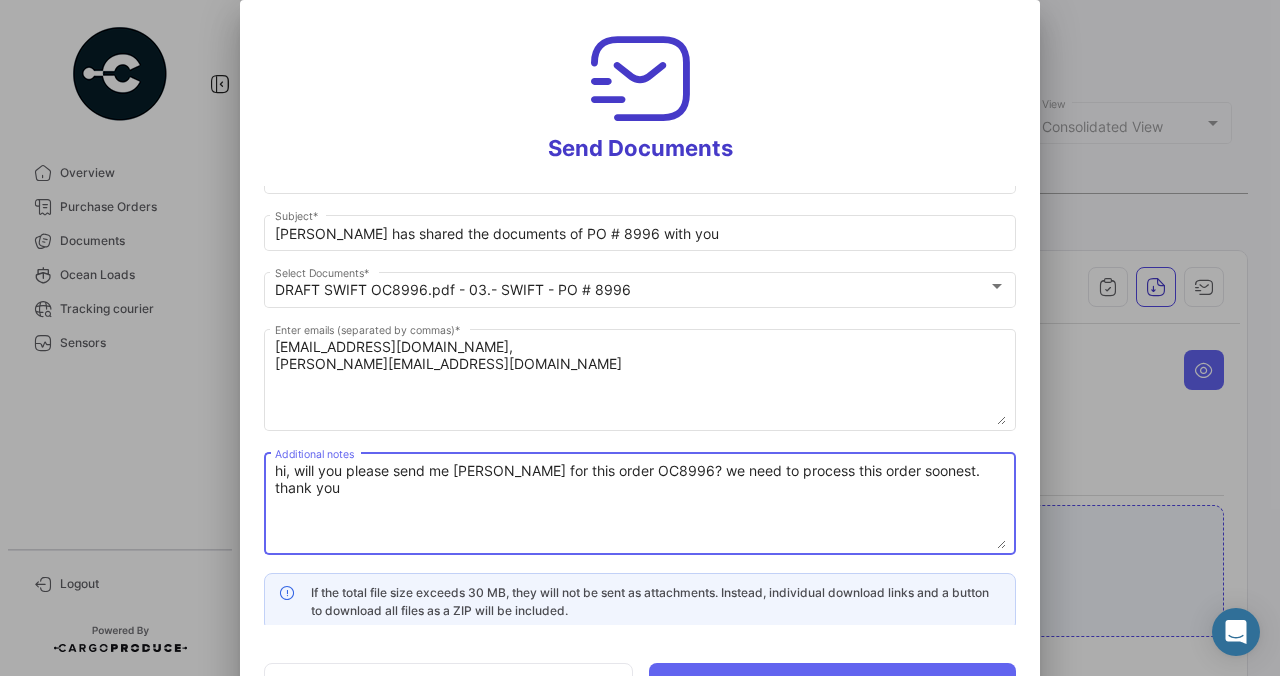 click on "hi, will you please send me [PERSON_NAME] for this order OC8996? we need to process this order soonest. thank you" at bounding box center (640, 505) 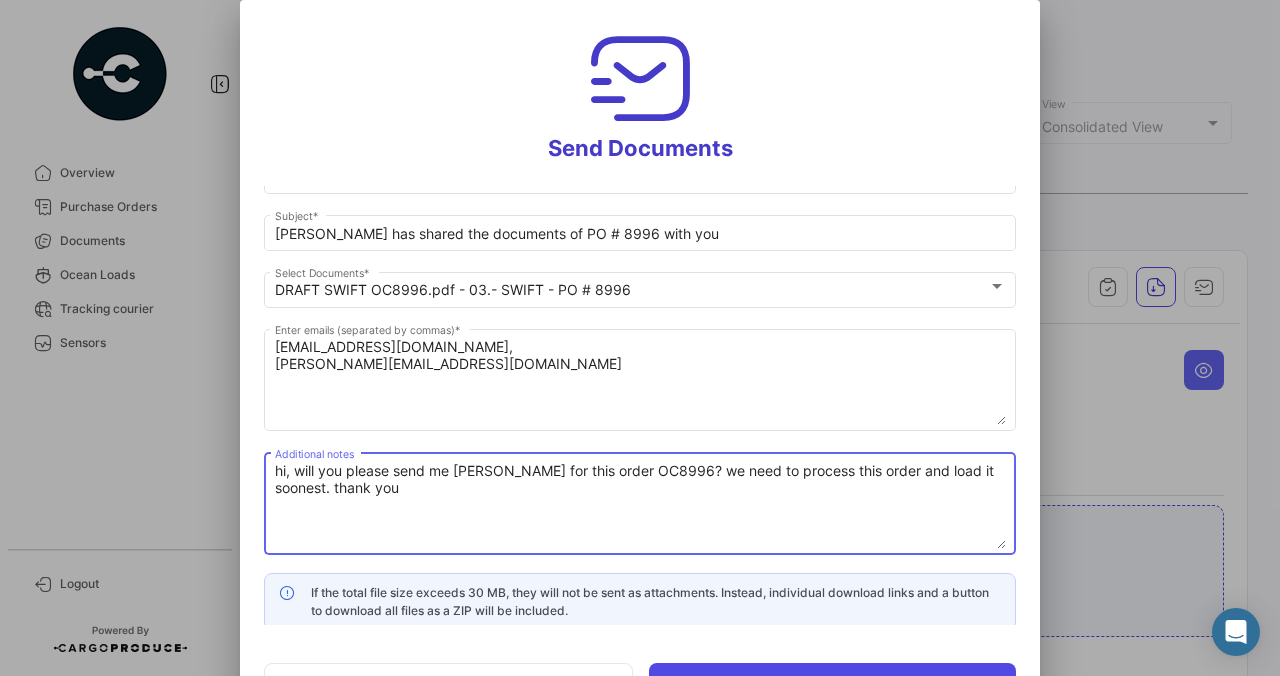 type on "hi, will you please send me [PERSON_NAME] for this order OC8996? we need to process this order and load it soonest. thank you" 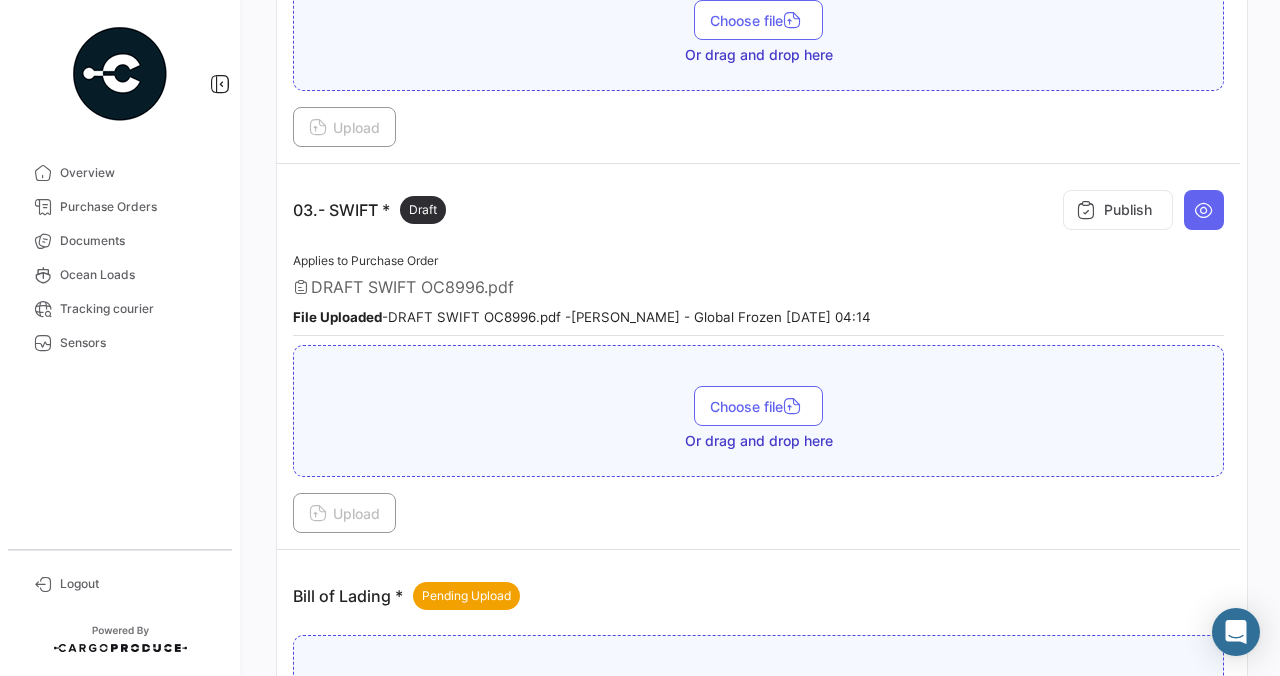 scroll, scrollTop: 1014, scrollLeft: 0, axis: vertical 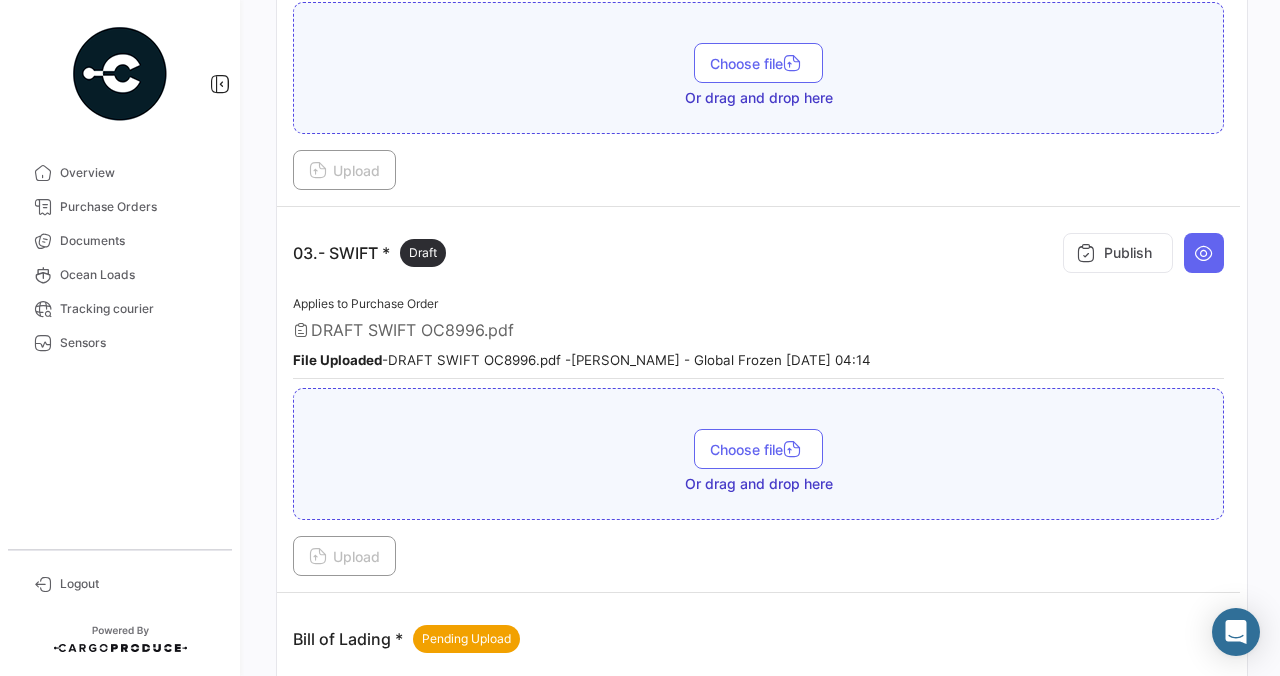 drag, startPoint x: 855, startPoint y: 645, endPoint x: 856, endPoint y: 660, distance: 15.033297 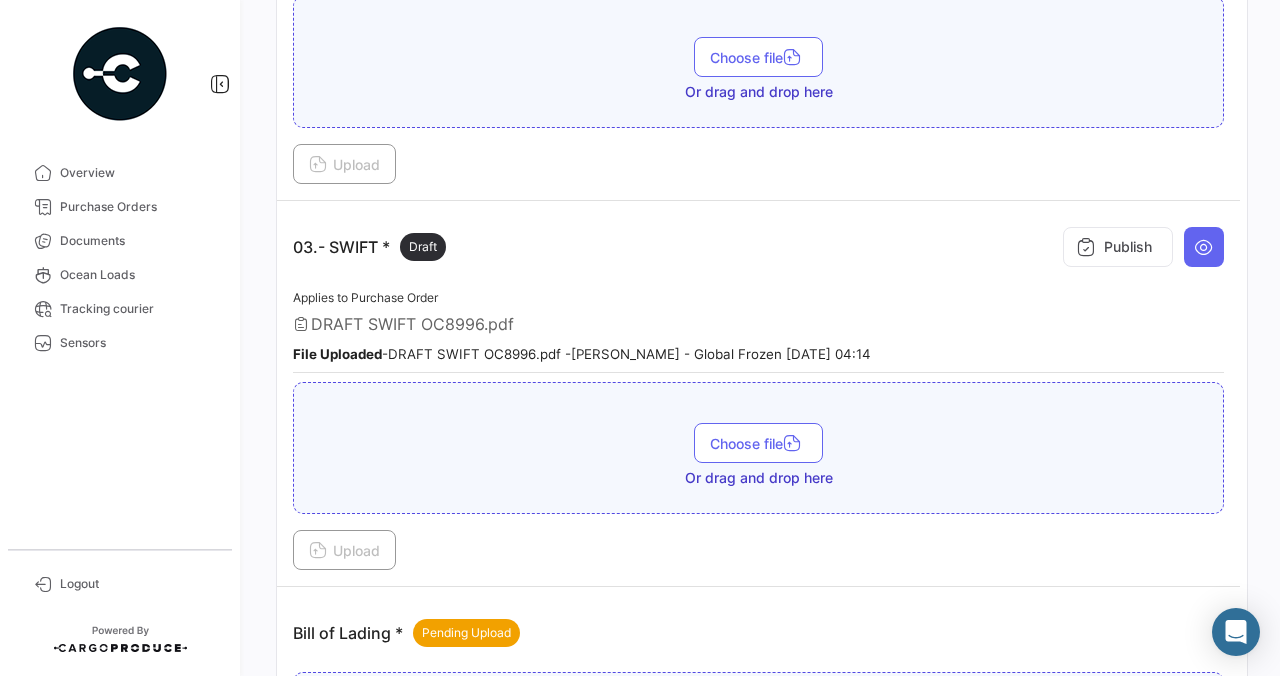 drag, startPoint x: 856, startPoint y: 660, endPoint x: 864, endPoint y: 675, distance: 17 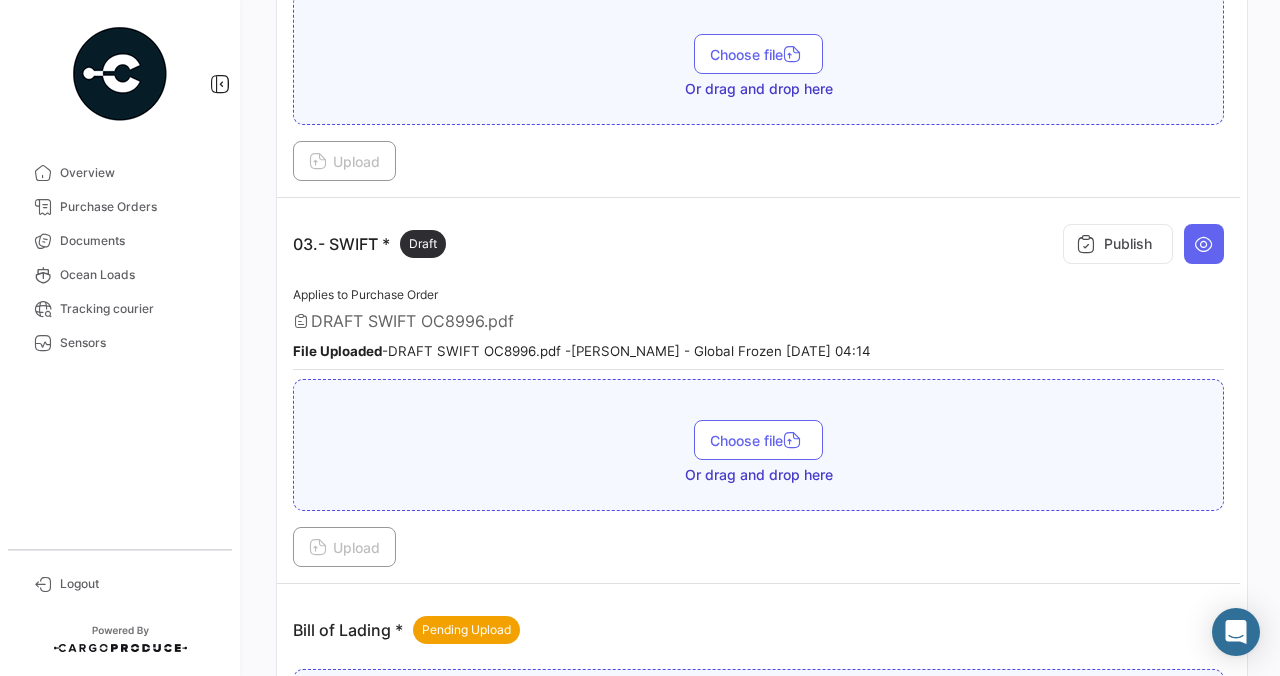 click on "Upload" at bounding box center [758, 547] 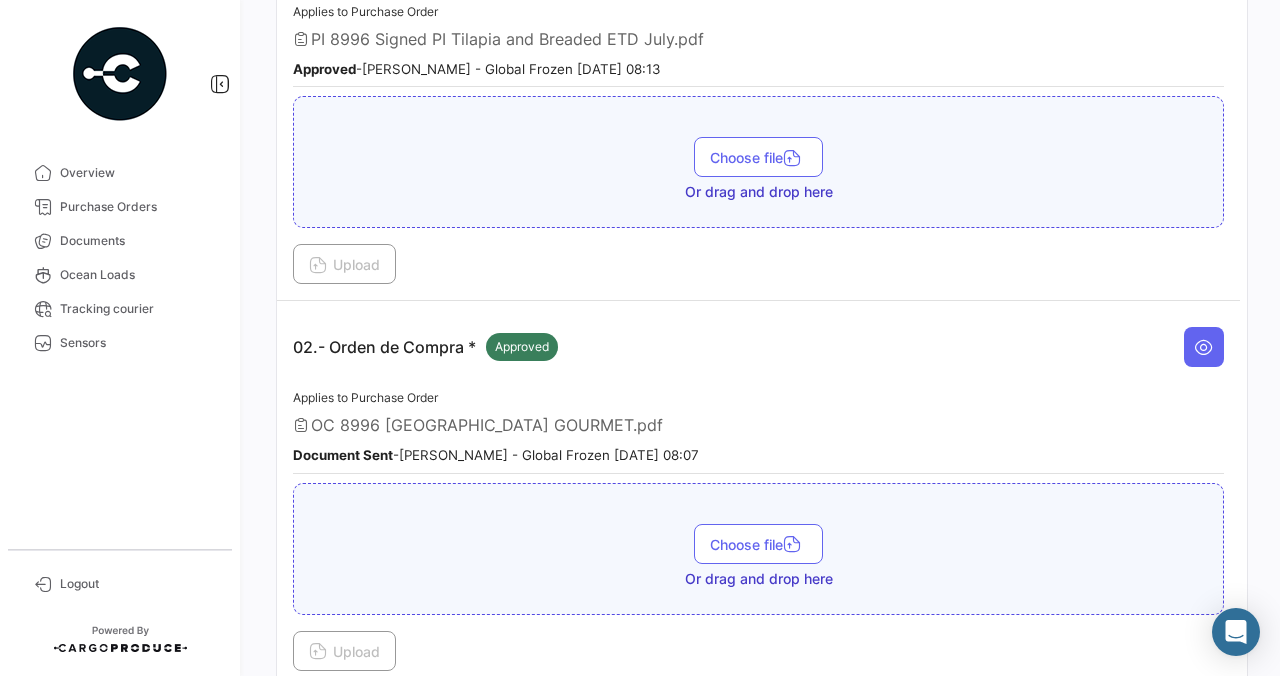 scroll, scrollTop: 0, scrollLeft: 0, axis: both 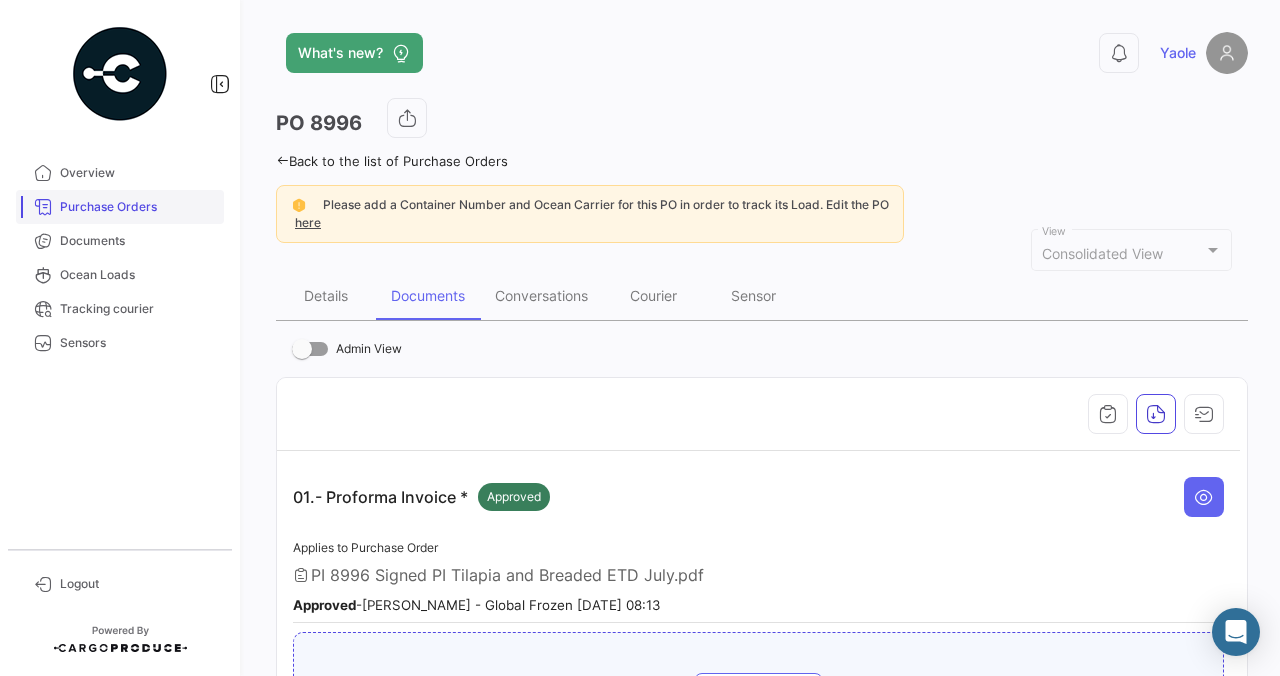click on "Purchase Orders" at bounding box center (138, 207) 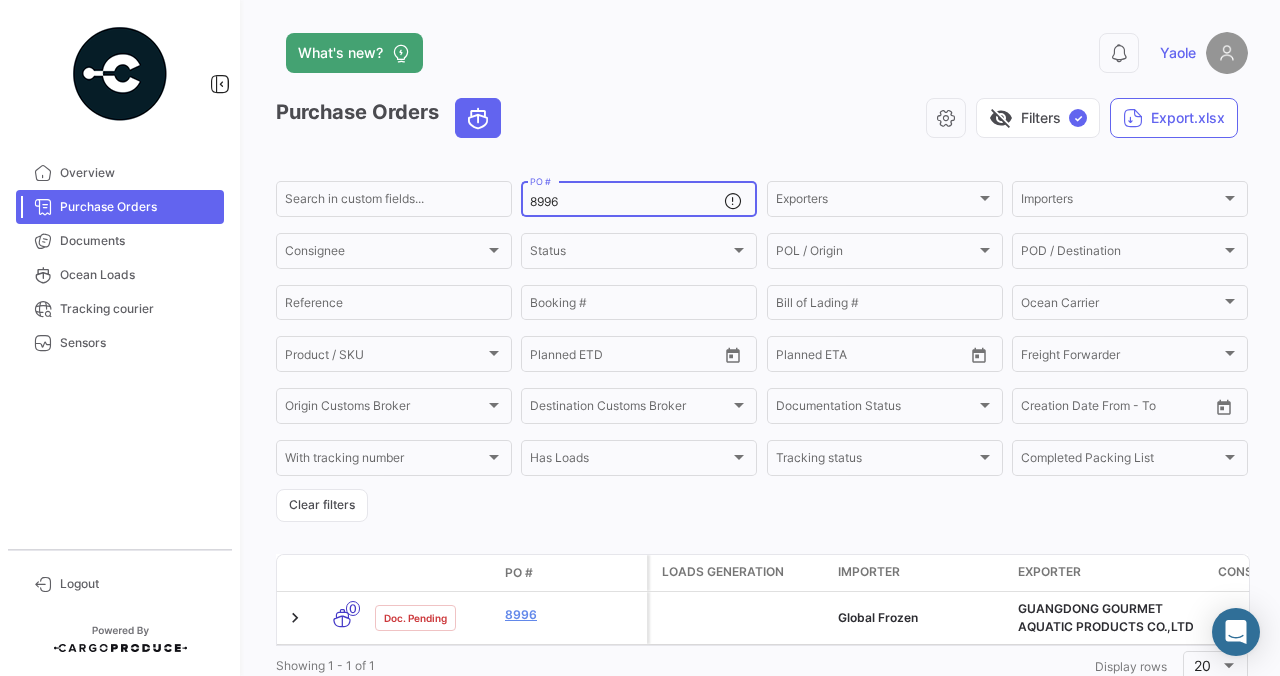 click on "8996" at bounding box center [627, 202] 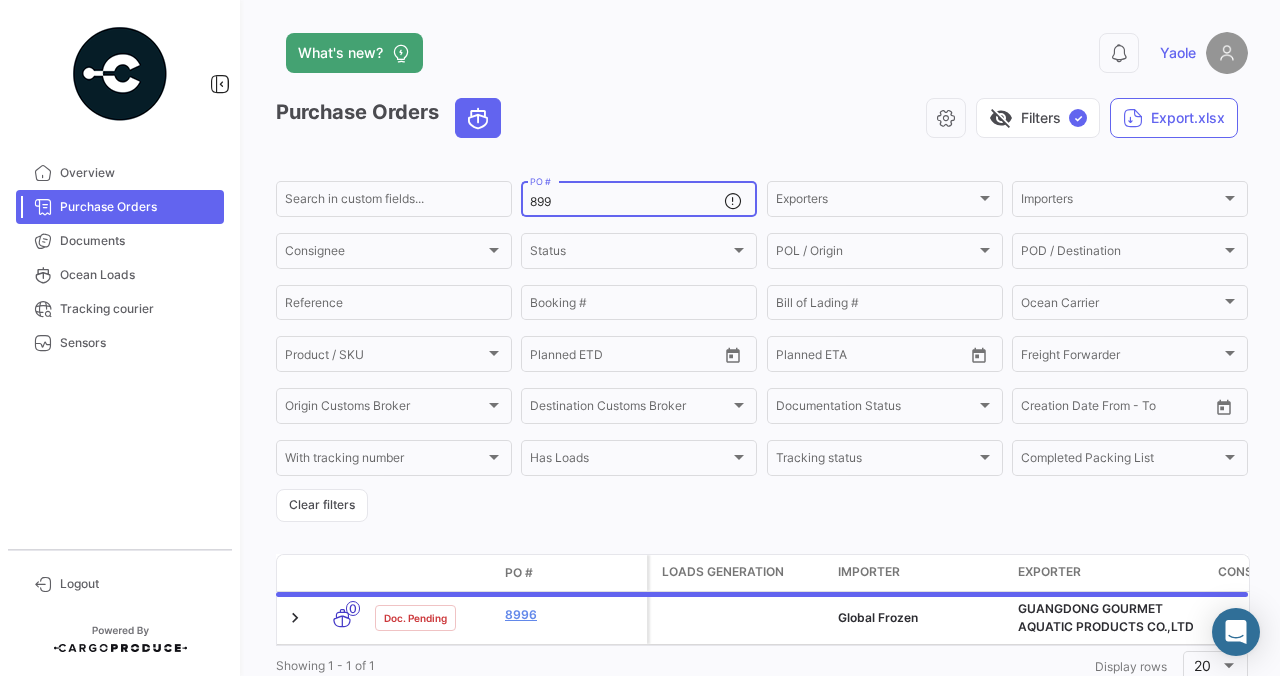 type on "8997" 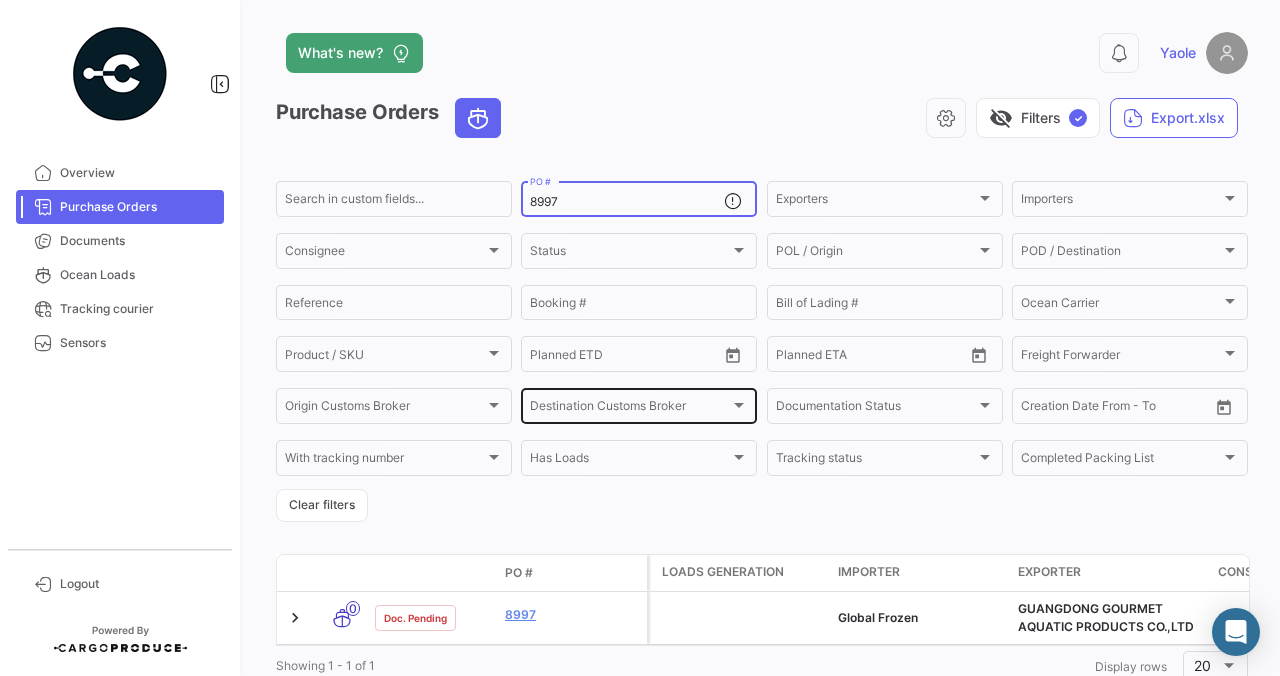 scroll, scrollTop: 60, scrollLeft: 0, axis: vertical 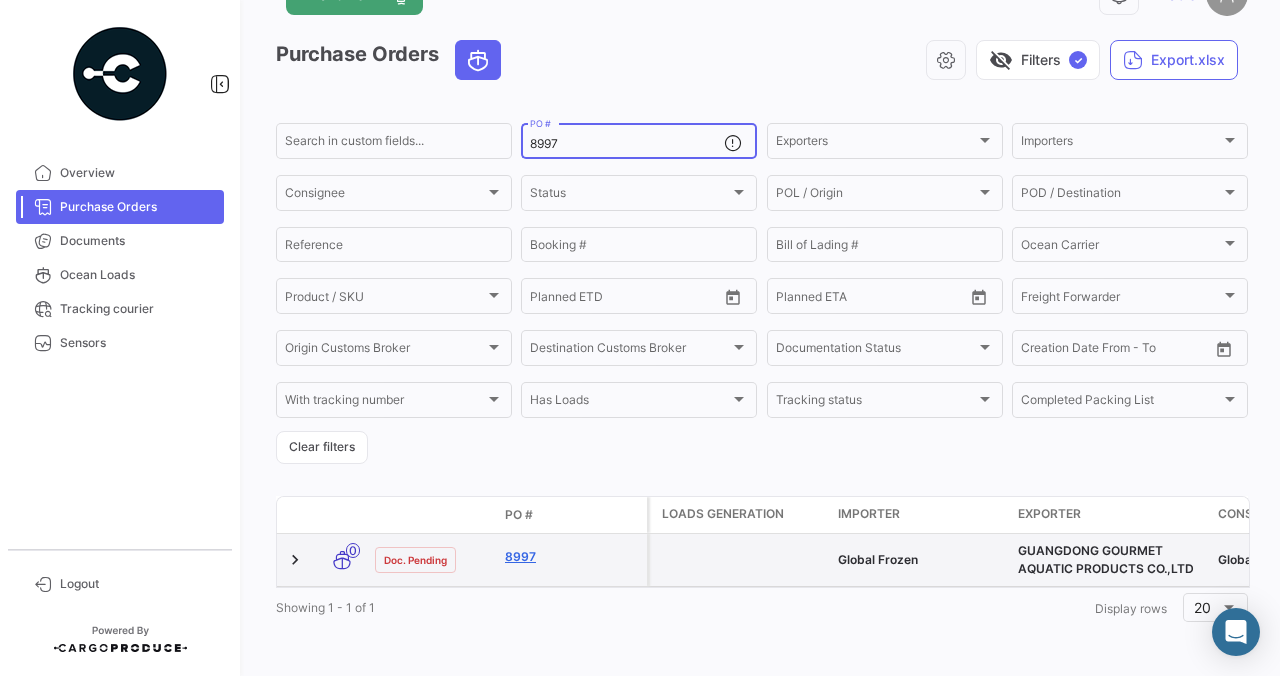 click on "8997" 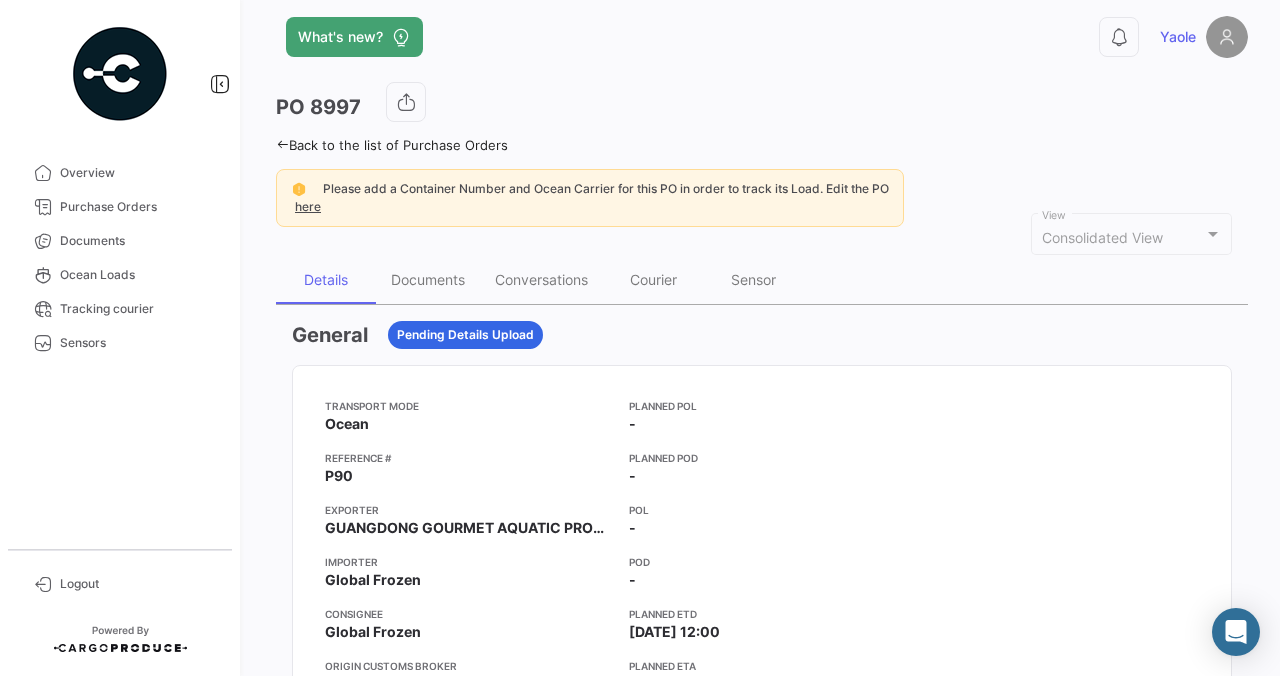 scroll, scrollTop: 0, scrollLeft: 0, axis: both 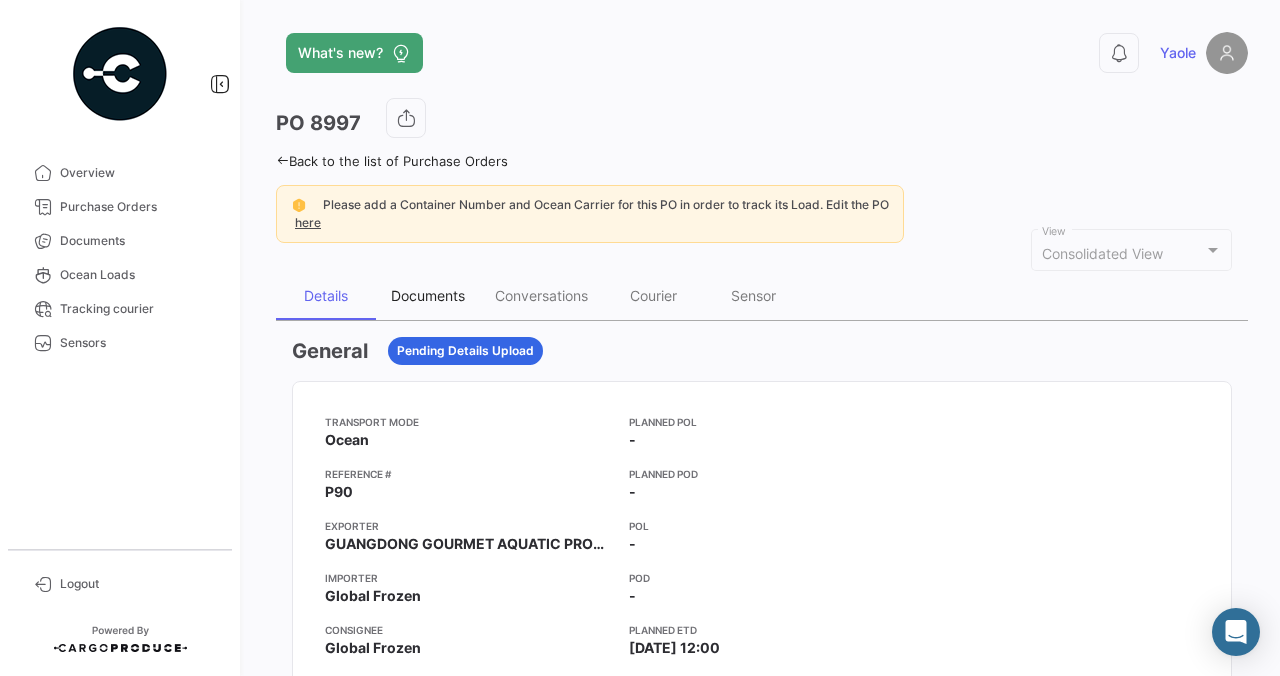 click on "Documents" at bounding box center (428, 295) 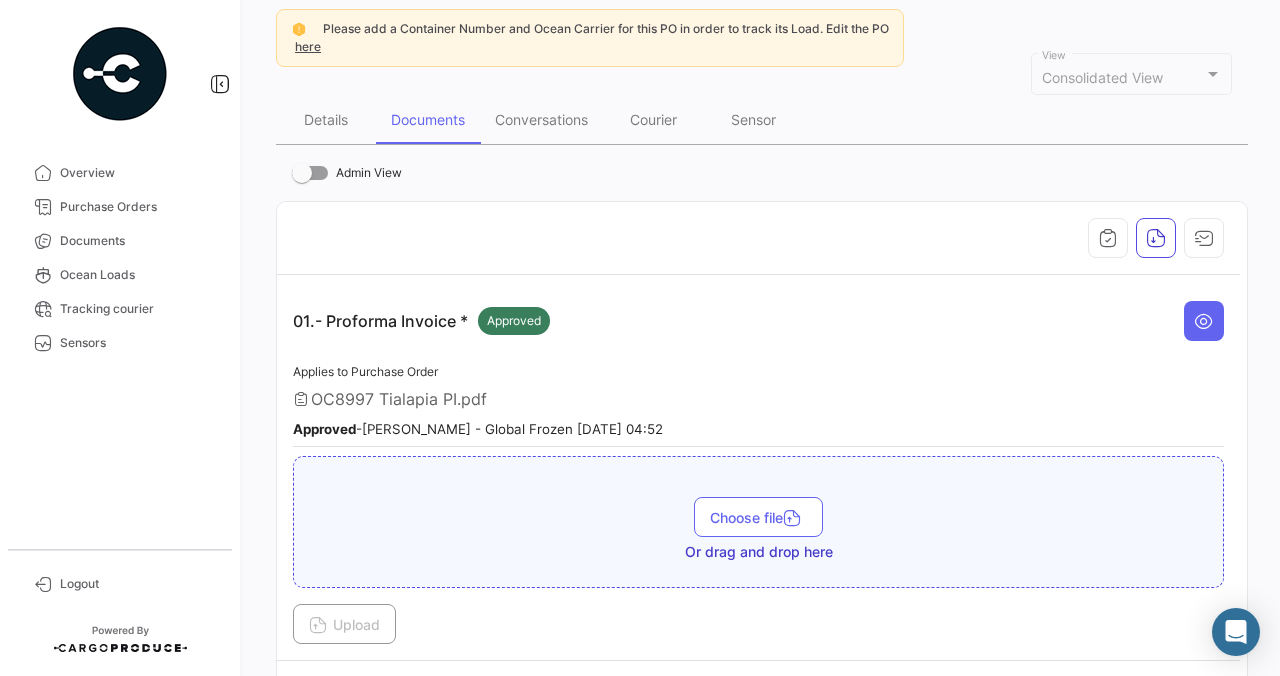 scroll, scrollTop: 175, scrollLeft: 0, axis: vertical 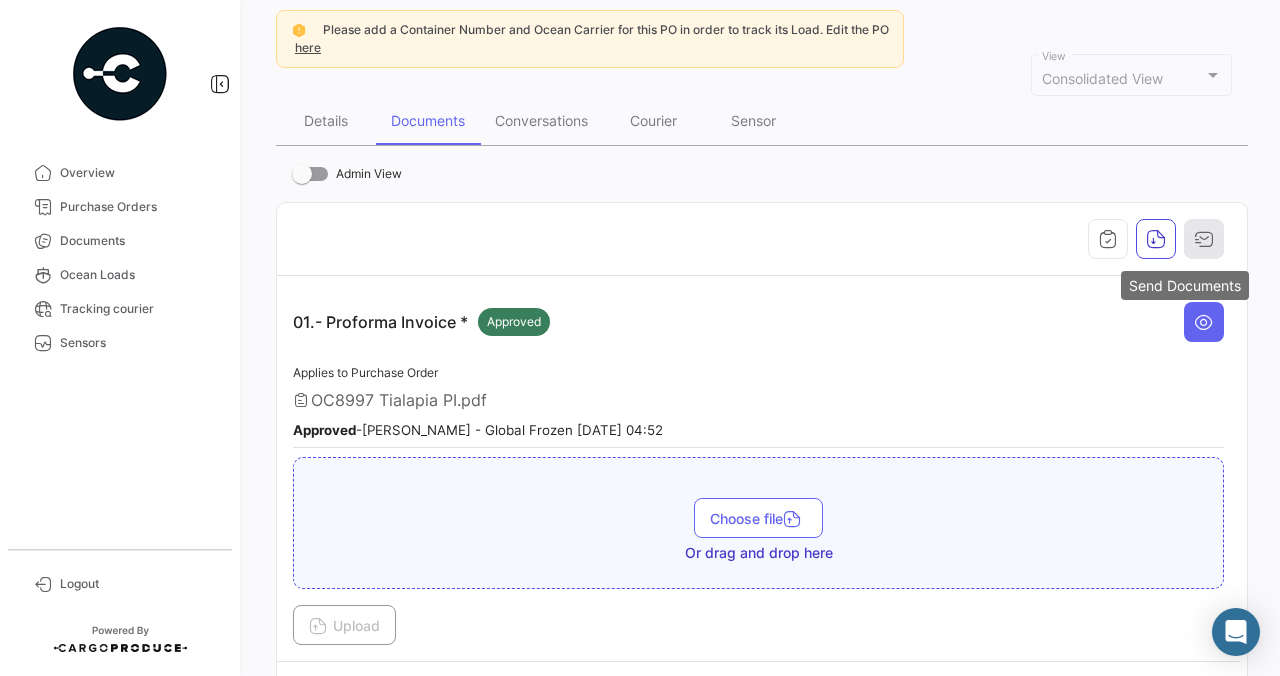 click at bounding box center (1204, 239) 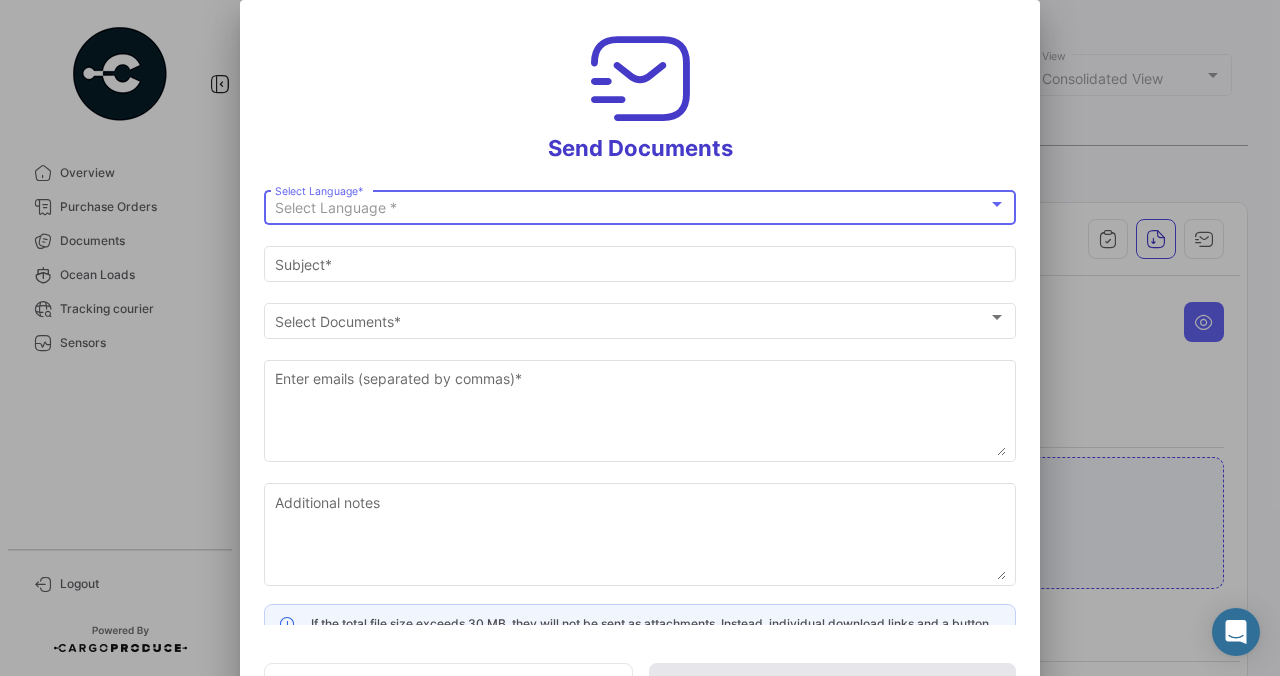 click at bounding box center [997, 204] 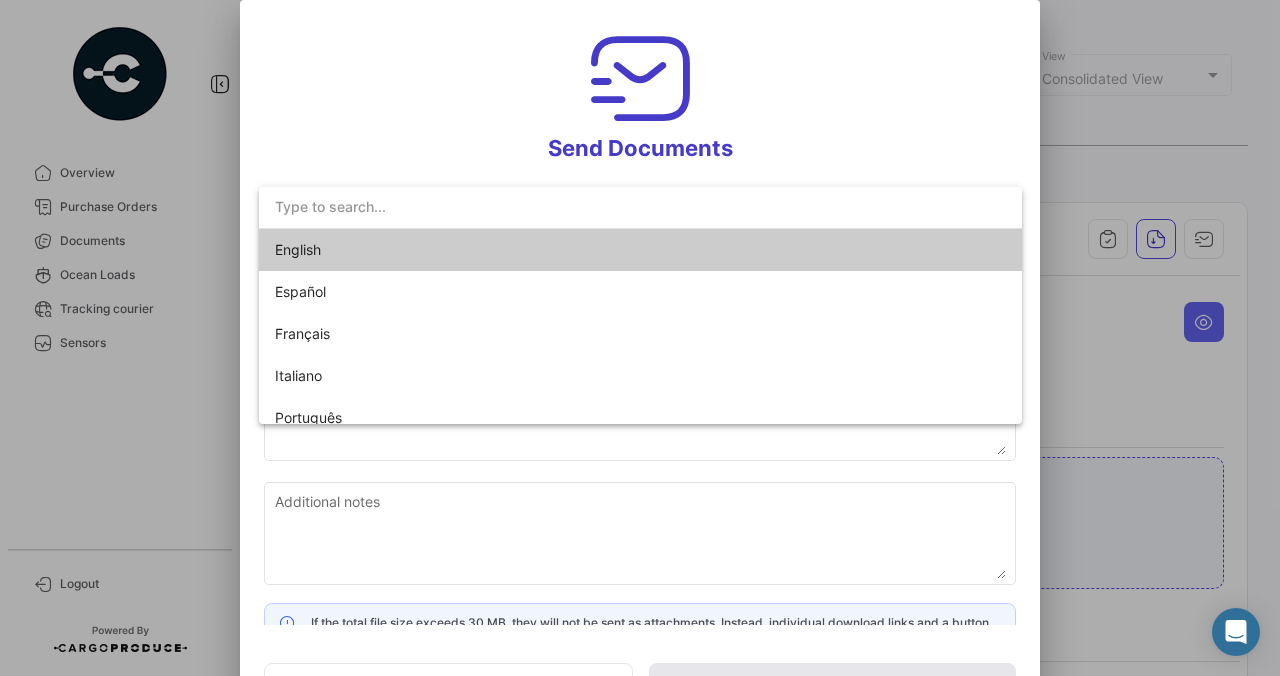 click on "English" at bounding box center [640, 250] 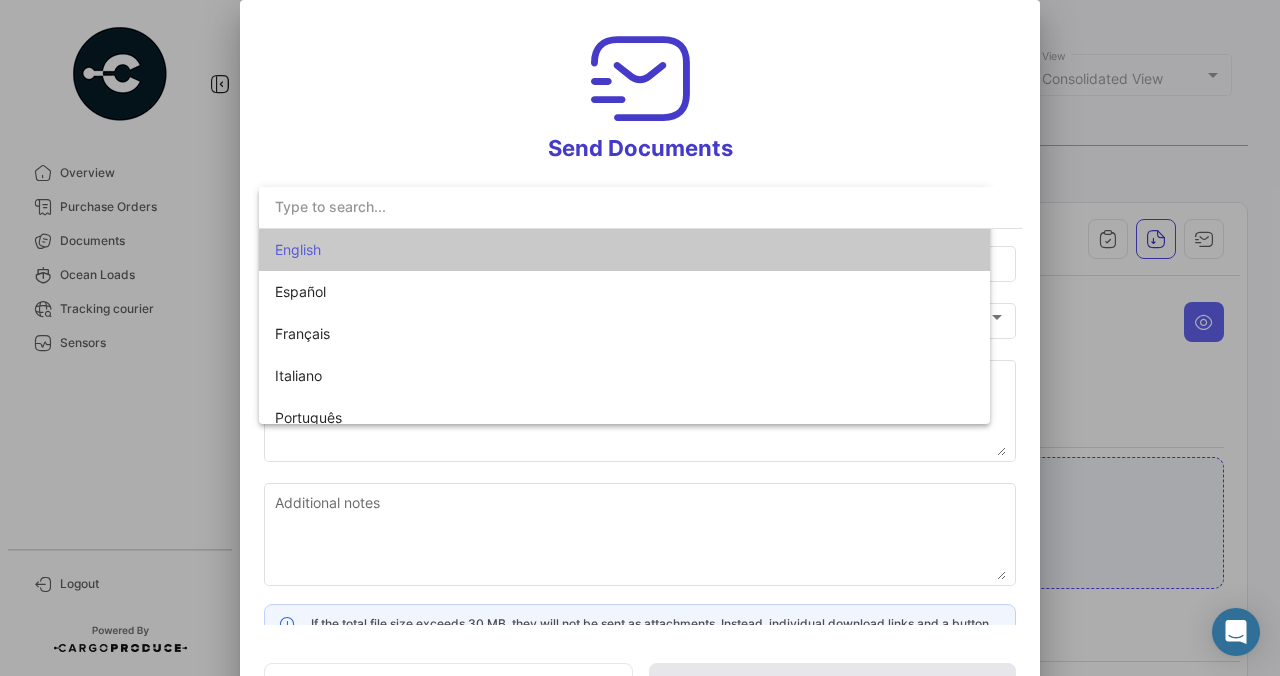 type on "[PERSON_NAME] has shared the documents of PO # 8997 with you" 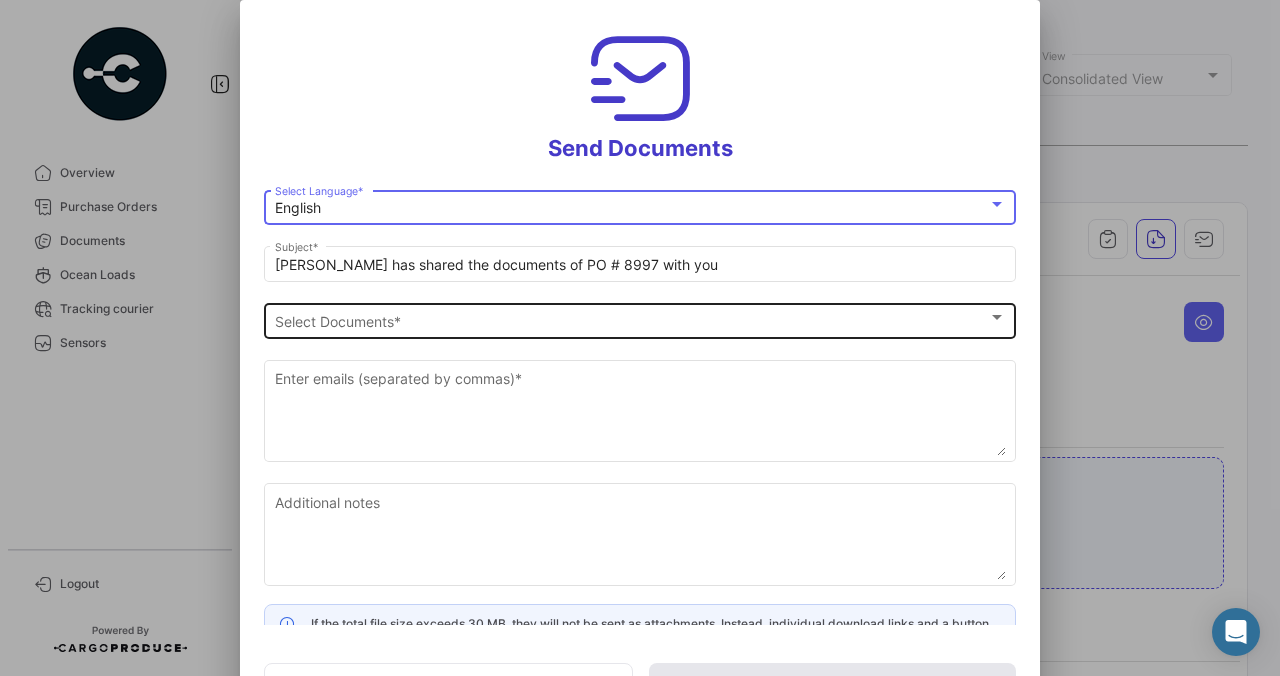 click on "Select Documents" at bounding box center [631, 321] 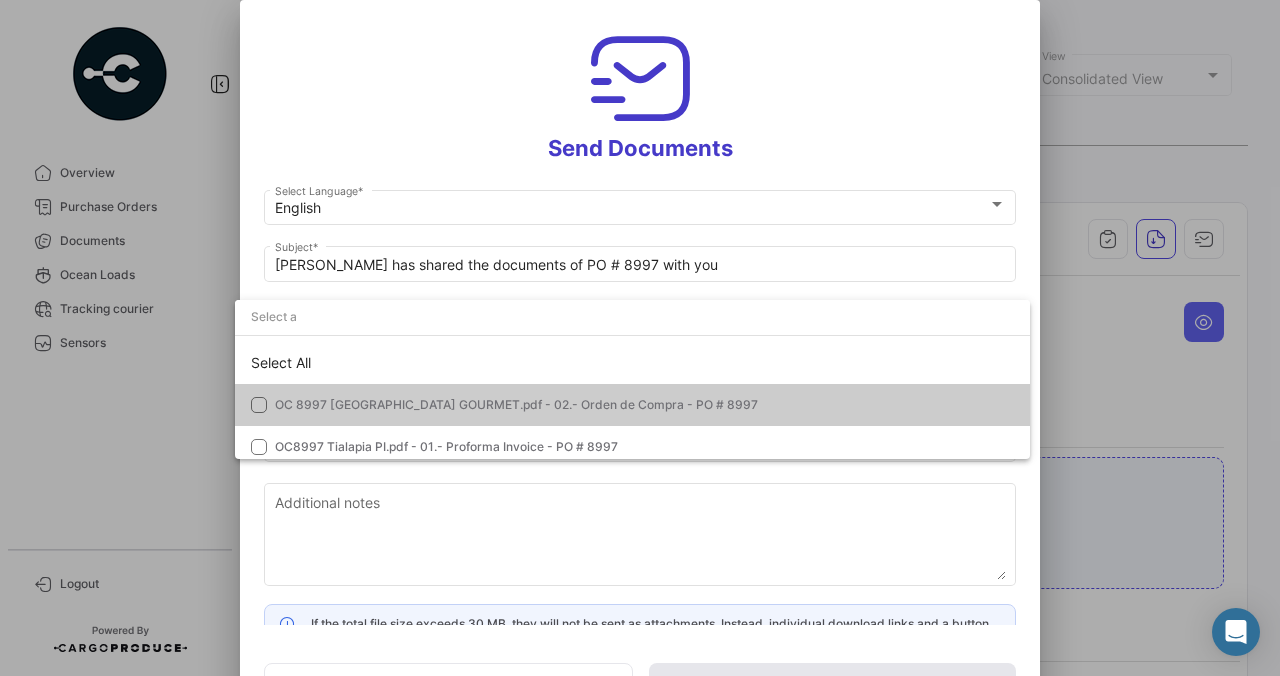 click on "OC 8997 [GEOGRAPHIC_DATA] GOURMET.pdf - 02.- Orden de Compra - PO # 8997" at bounding box center [516, 404] 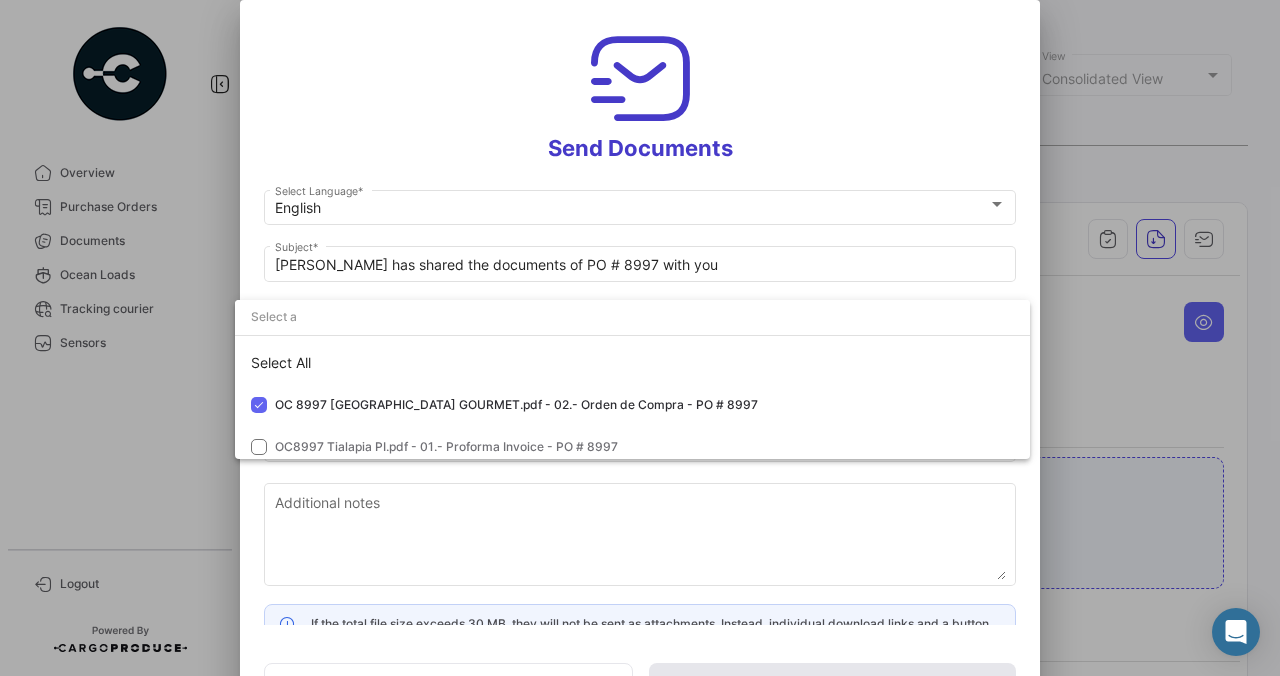 click at bounding box center [640, 338] 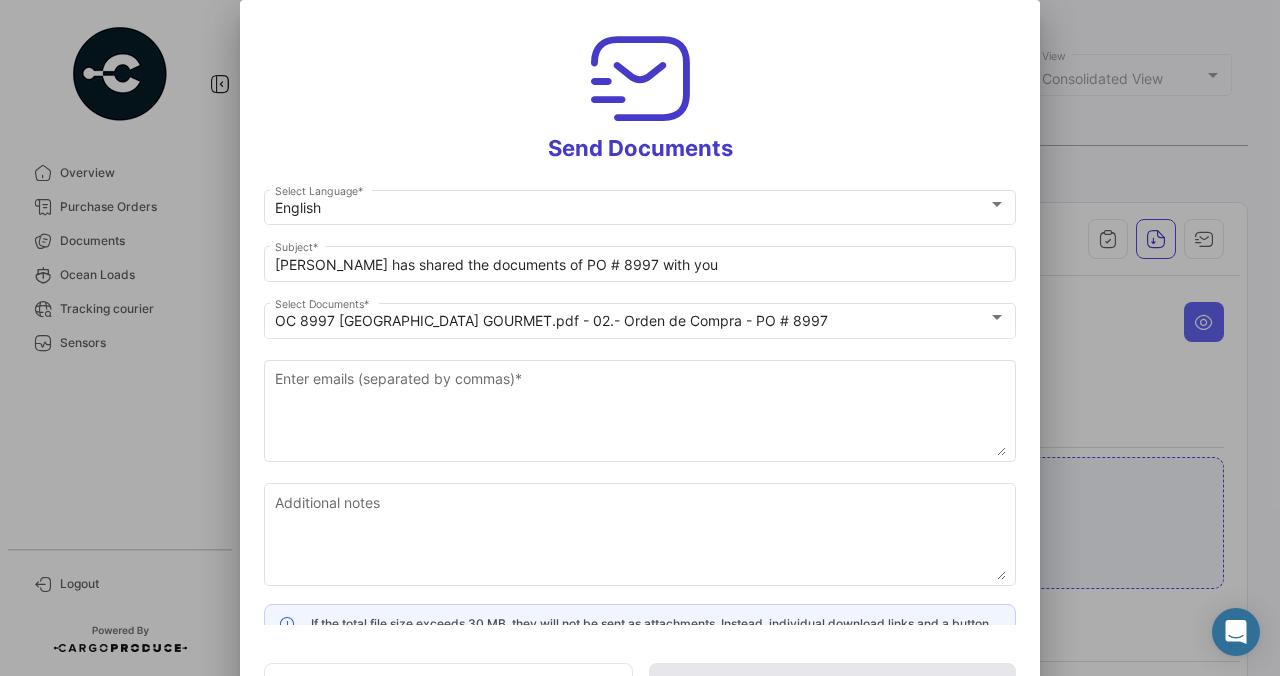 click on "Additional notes" at bounding box center [640, 536] 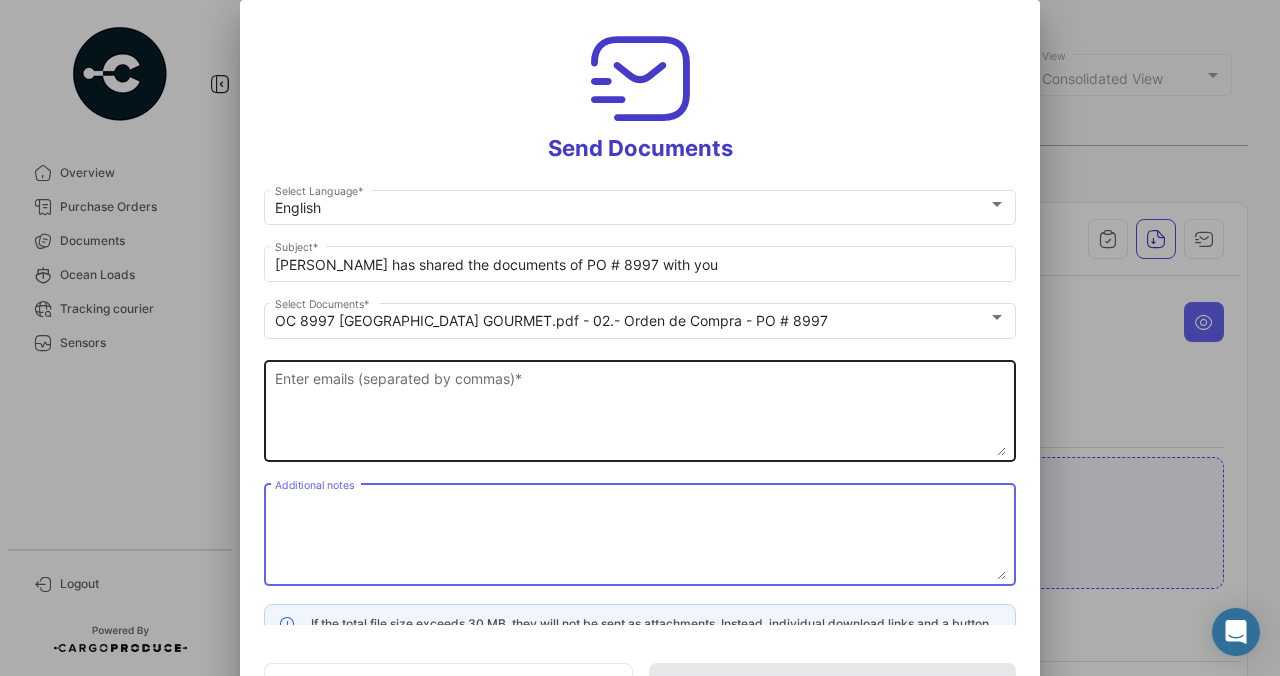 click on "Enter emails (separated by commas)  *" at bounding box center [640, 412] 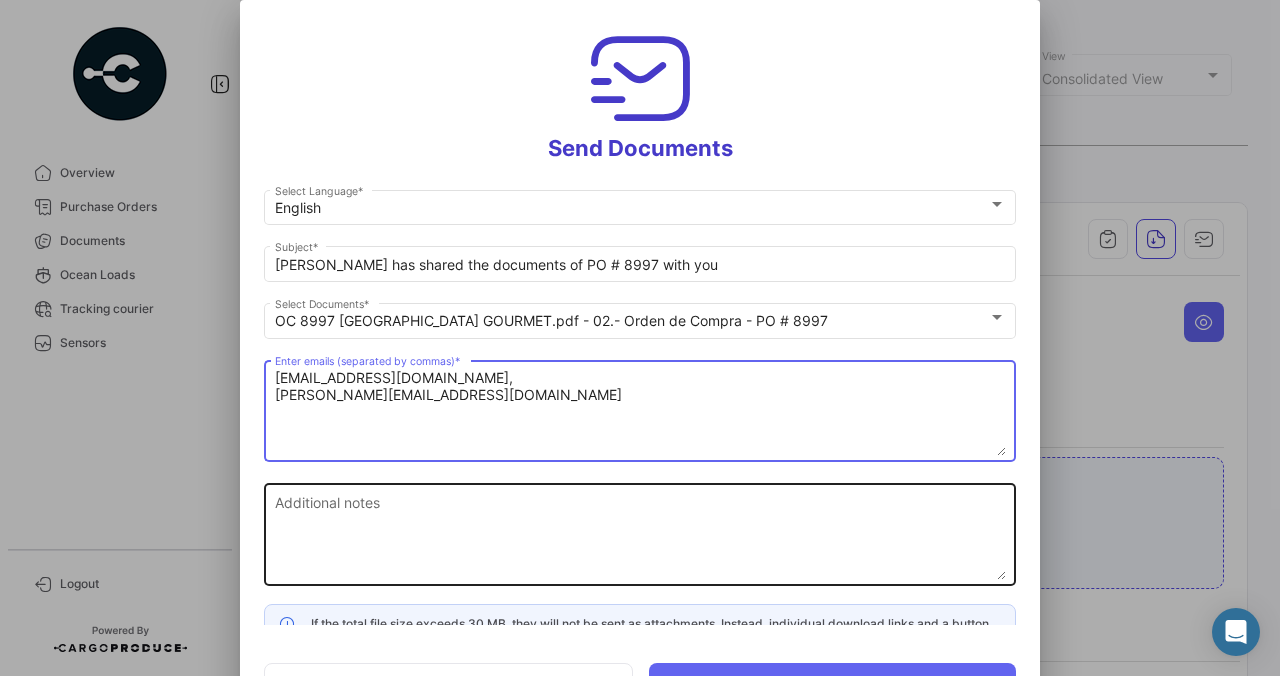 type on "[EMAIL_ADDRESS][DOMAIN_NAME],
[PERSON_NAME][EMAIL_ADDRESS][DOMAIN_NAME]" 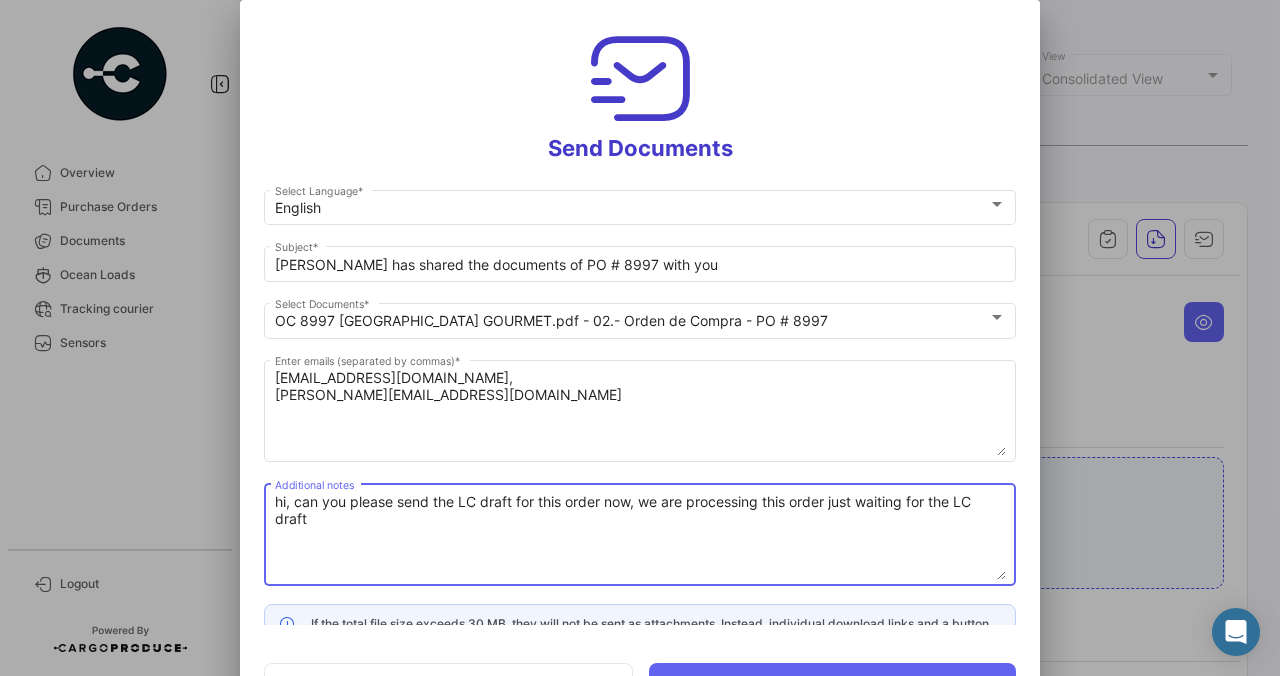 click on "hi, can you please send the LC draft for this order now, we are processing this order just waiting for the LC draft" at bounding box center [640, 536] 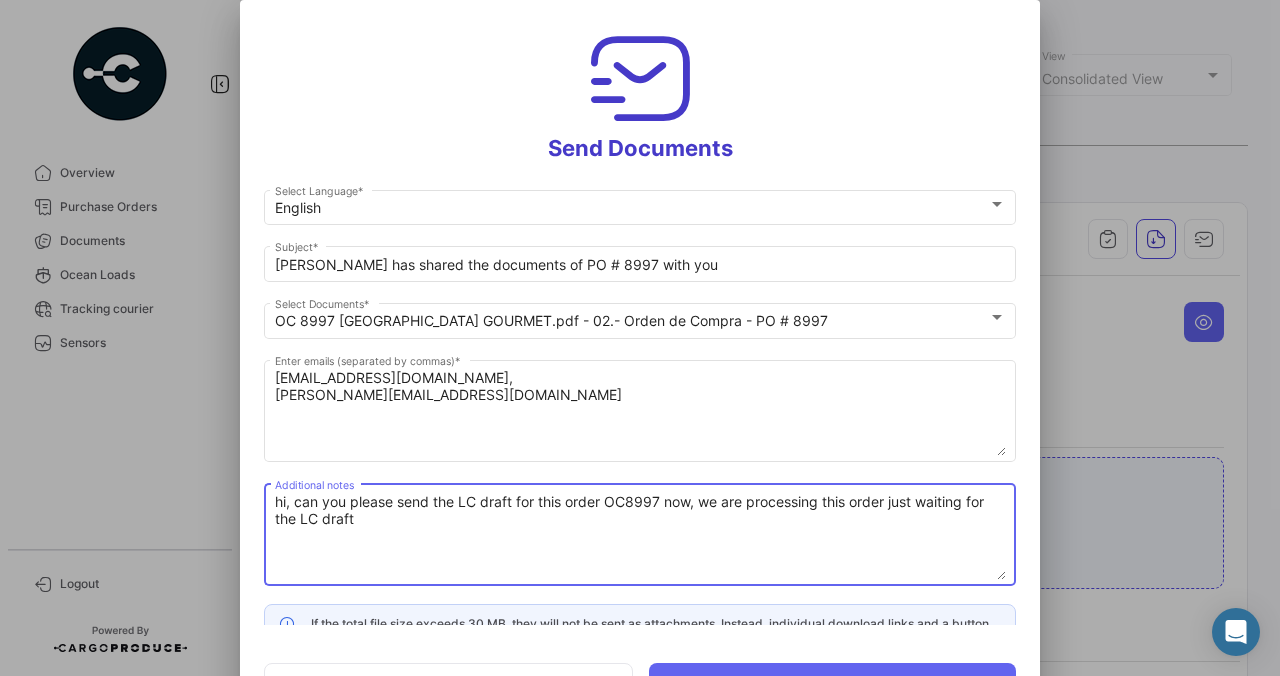 click on "hi, can you please send the LC draft for this order OC8997 now, we are processing this order just waiting for the LC draft" at bounding box center [640, 536] 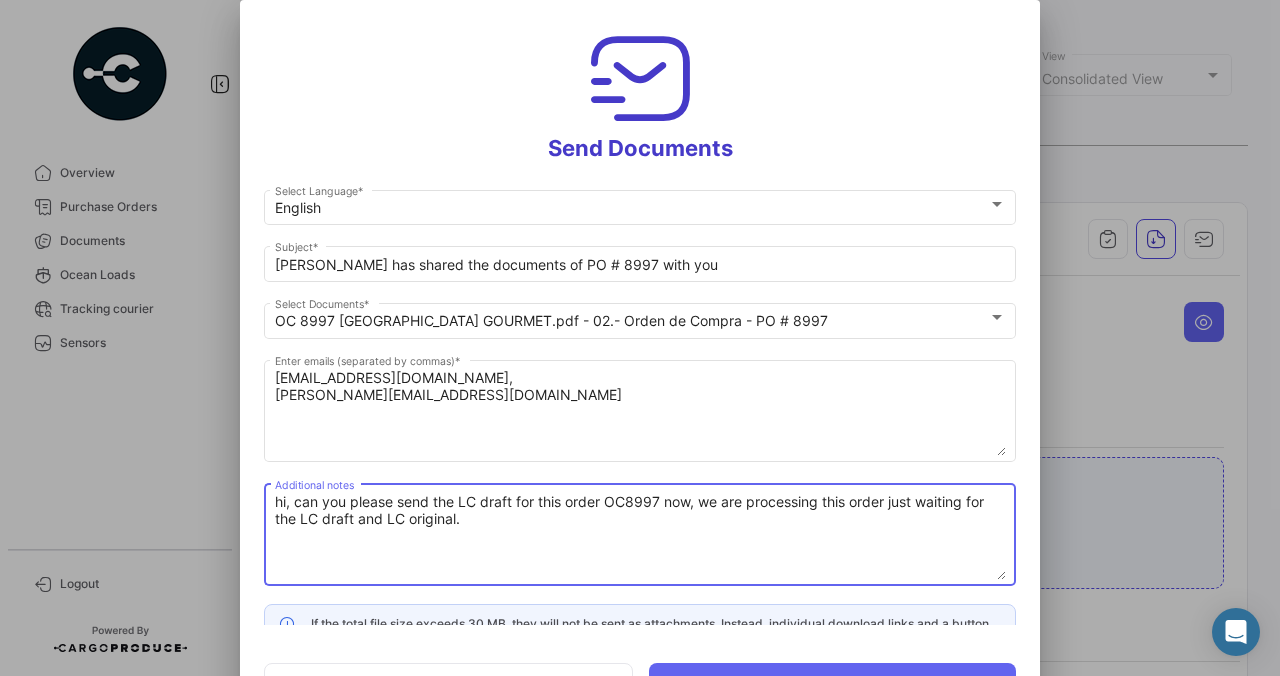 scroll, scrollTop: 36, scrollLeft: 0, axis: vertical 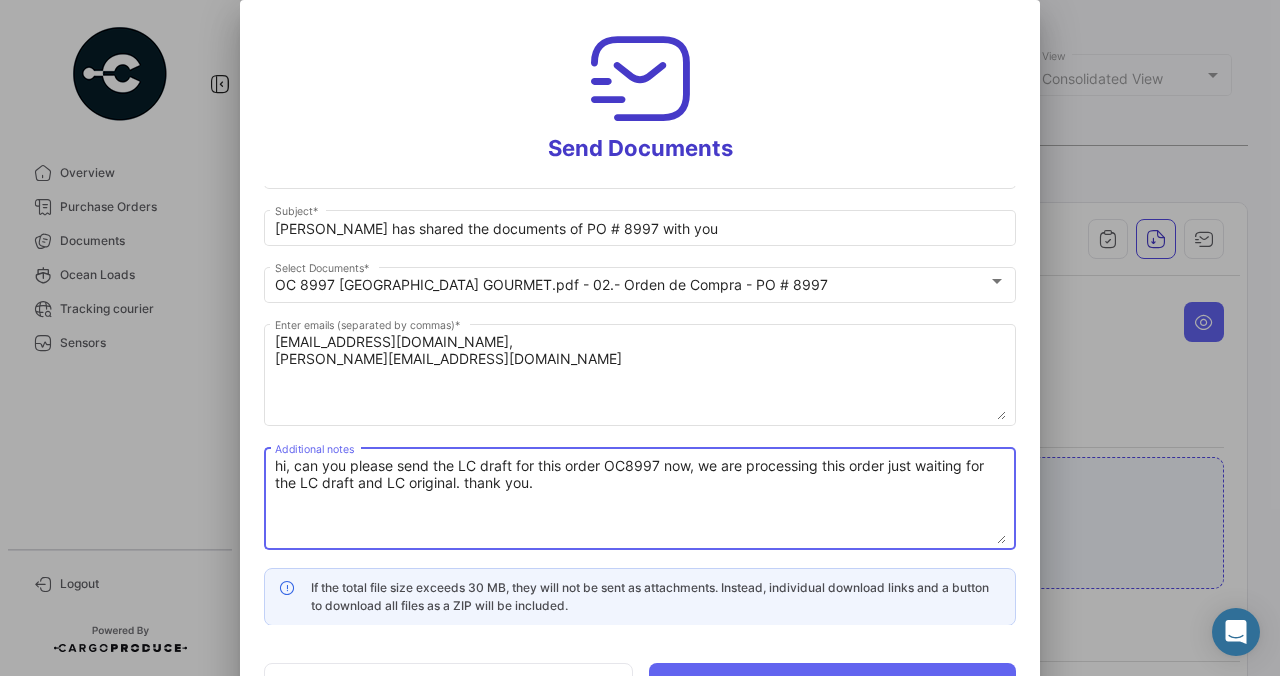 type on "hi, can you please send the LC draft for this order OC8997 now, we are processing this order just waiting for the LC draft and LC original. thank you." 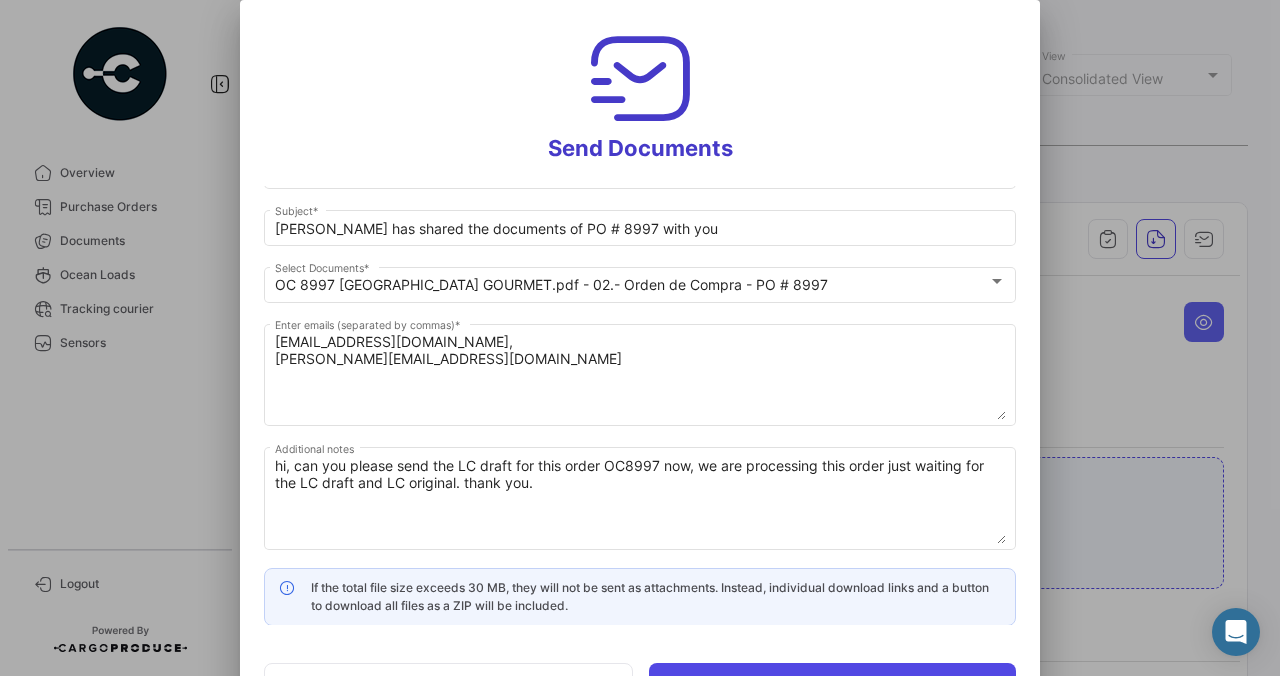 click on "Send" 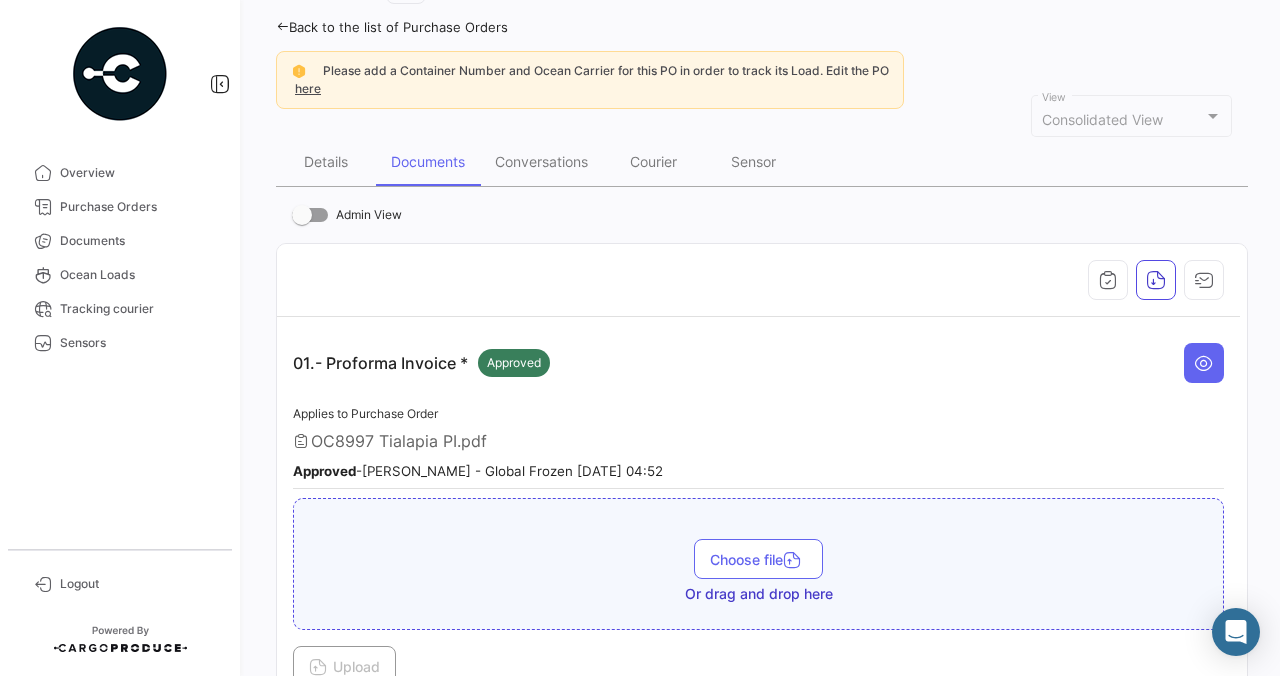 scroll, scrollTop: 0, scrollLeft: 0, axis: both 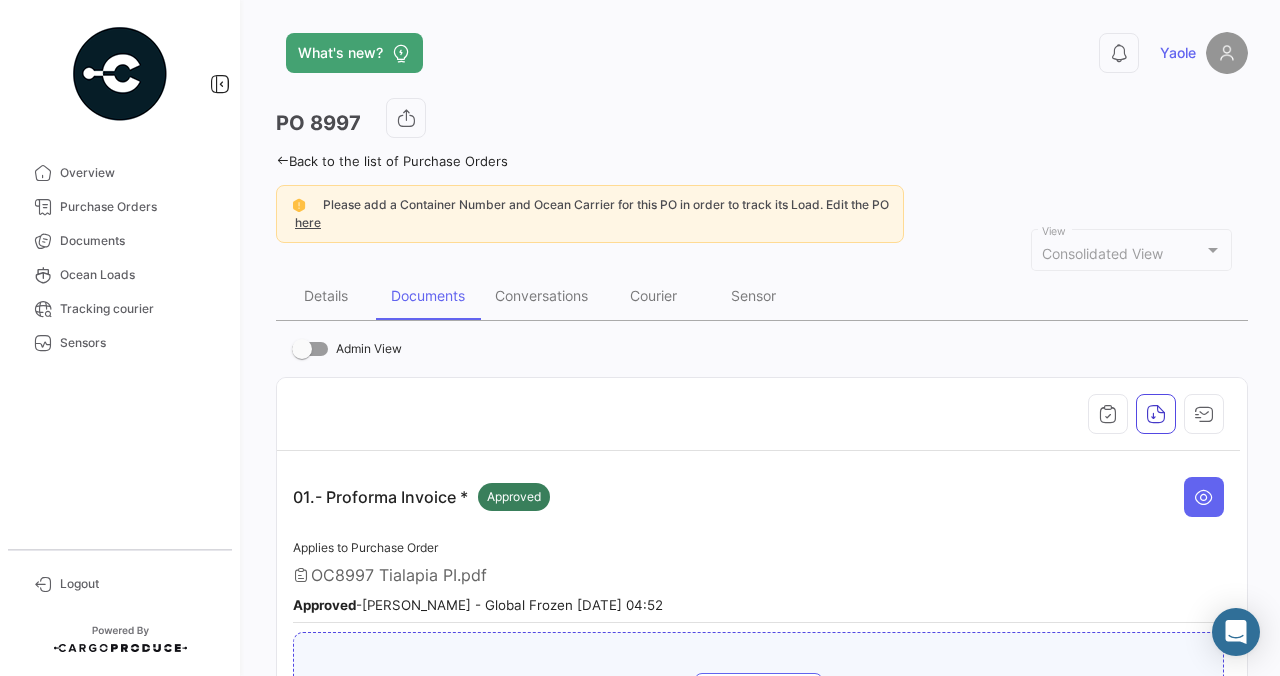 click on "Please add a Container Number and Ocean Carrier for this PO in order to track its Load. Edit the PO here" 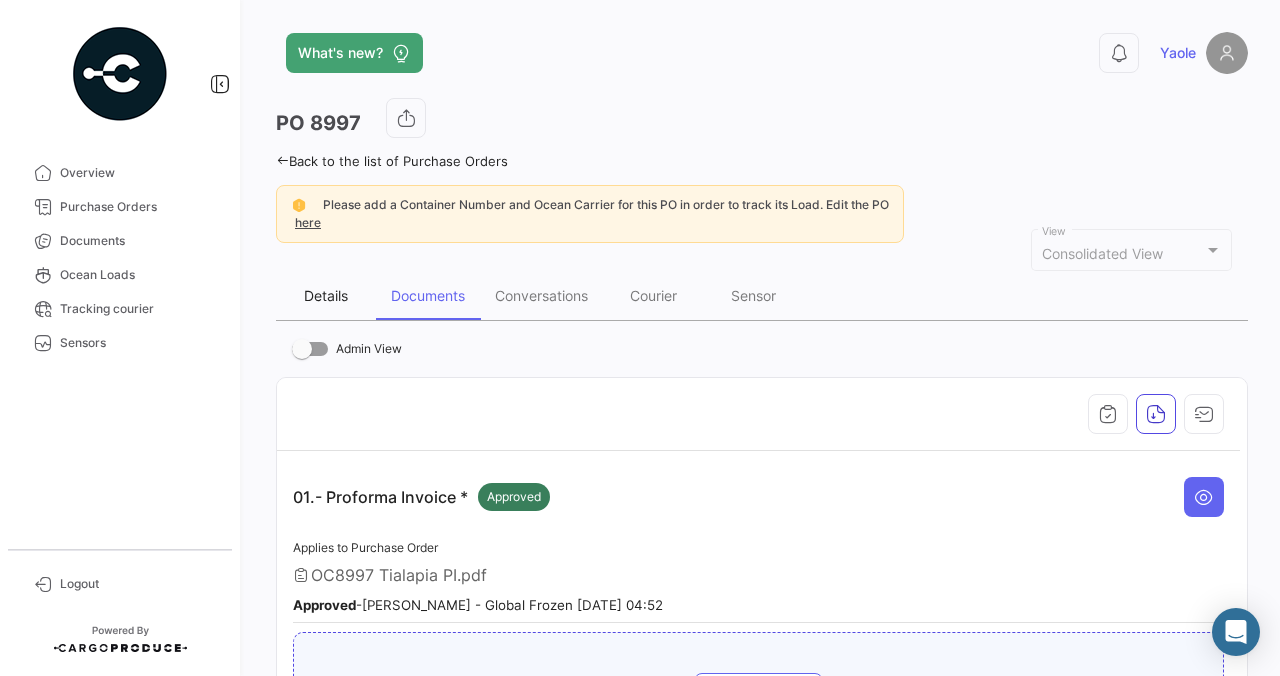 click on "Details" at bounding box center [326, 295] 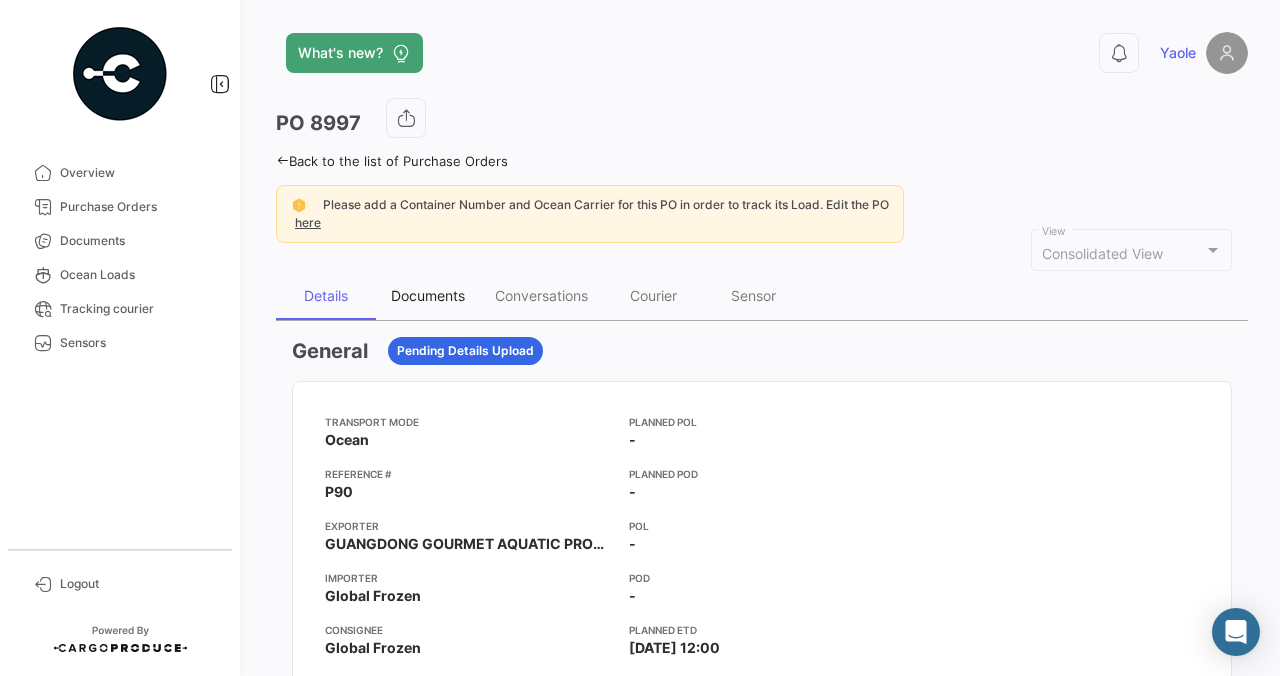 click on "Documents" at bounding box center (428, 295) 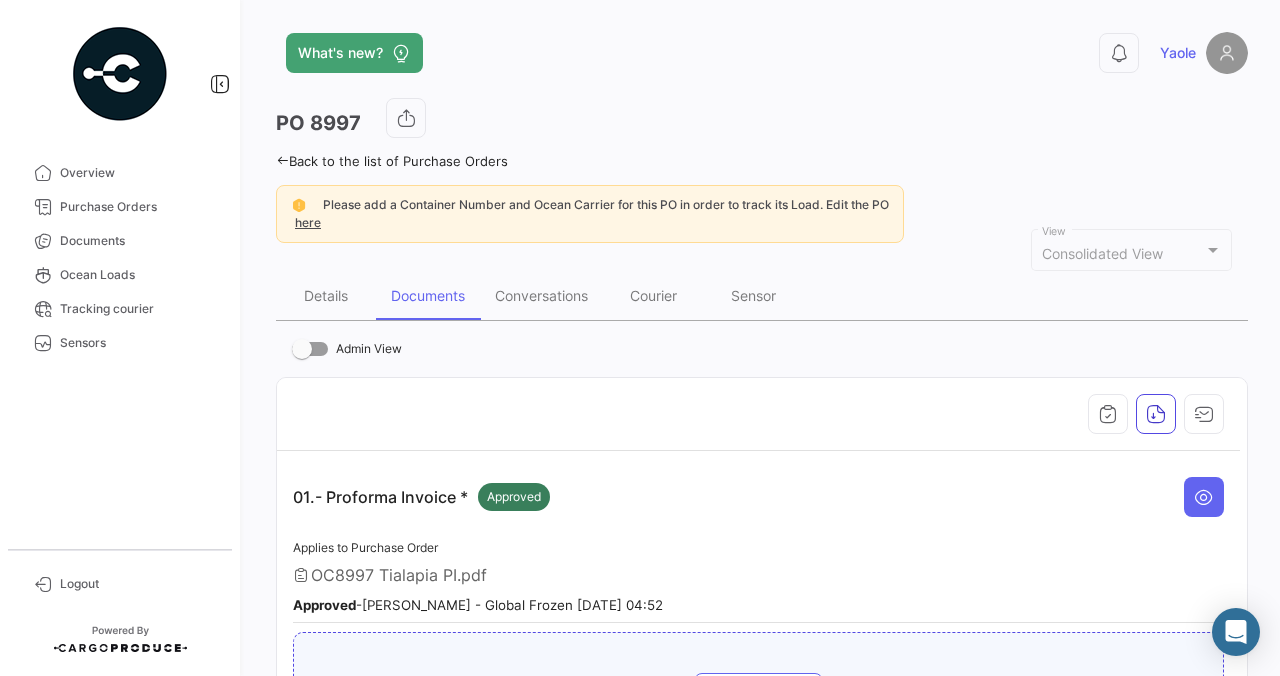 click on "PO
8997  Back to the list of Purchase Orders  Please add a Container Number and Ocean Carrier for this PO in order to track its Load. Edit the PO here  Consolidated View View Details Documents Conversations Courier Sensor   Admin View   01.- Proforma Invoice *   Approved   Applies to Purchase Order   OC8997 Tialapia PI.pdf  Approved  -   [PERSON_NAME]  - Global Frozen [DATE] 04:52      Choose file  Or drag and drop here  Upload   02.- Orden de Compra *   Approved   Applies to Purchase Order   OC 8997 [GEOGRAPHIC_DATA] GOURMET.pdf  Approved  -   [PERSON_NAME]  - Global Frozen [DATE] 04:52      Choose file  Or drag and drop here  Upload   03.- SWIFT *   Pending Upload      Choose file  Or drag and drop here  Upload   * Documents required for this operation" 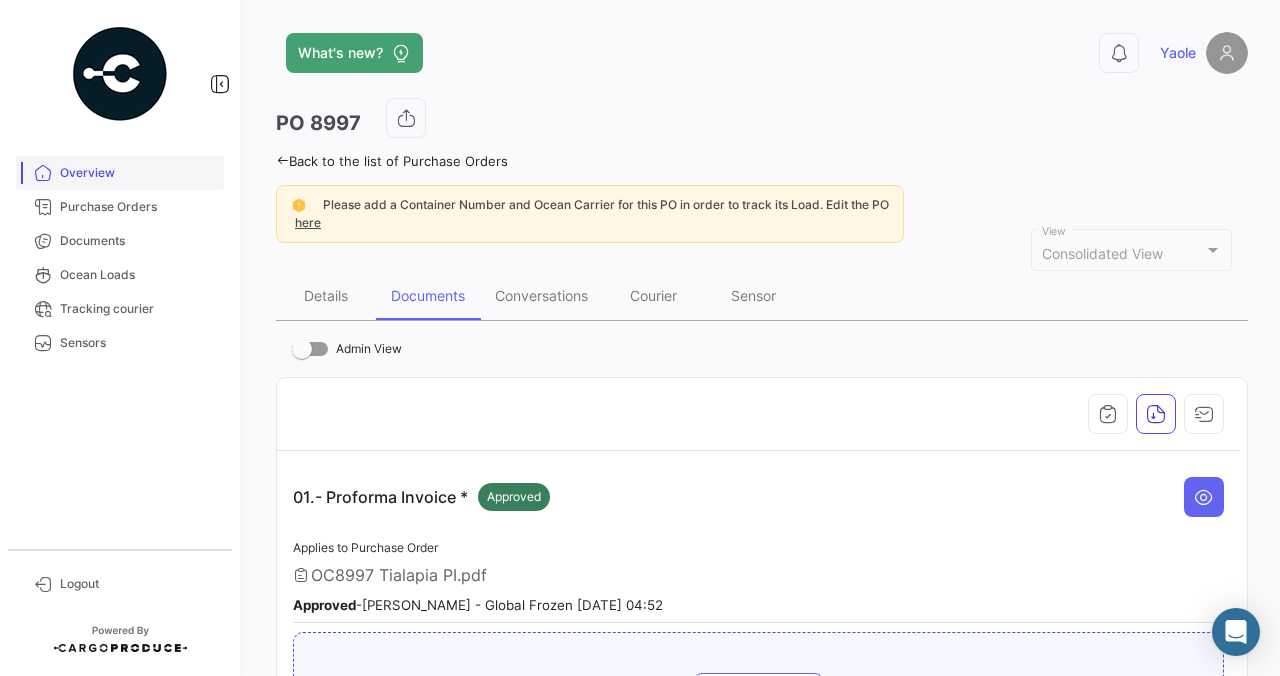 click on "Overview" at bounding box center (120, 173) 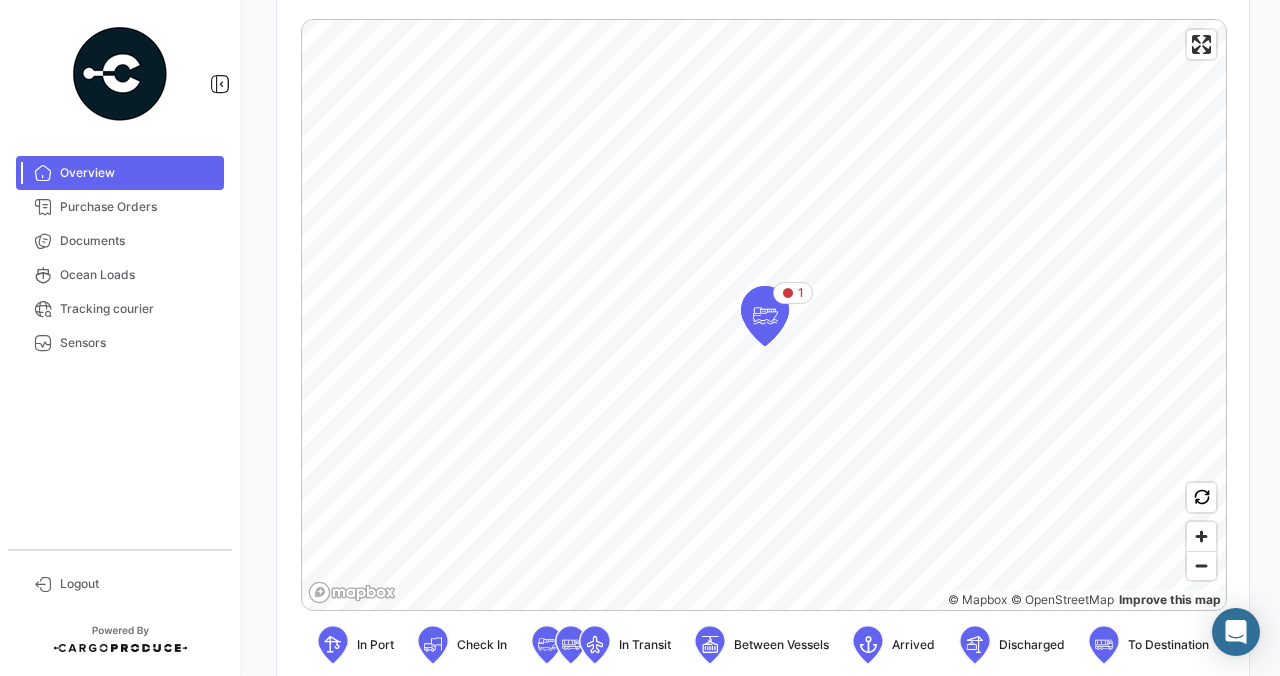 scroll, scrollTop: 388, scrollLeft: 0, axis: vertical 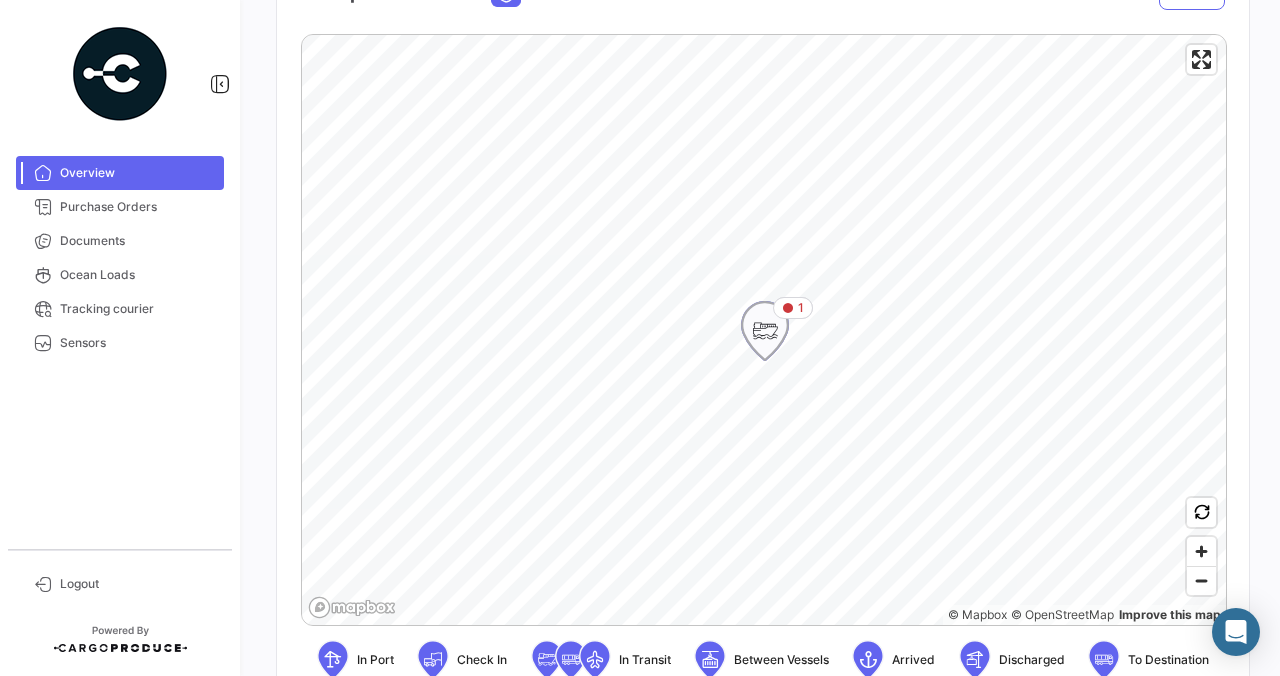 click 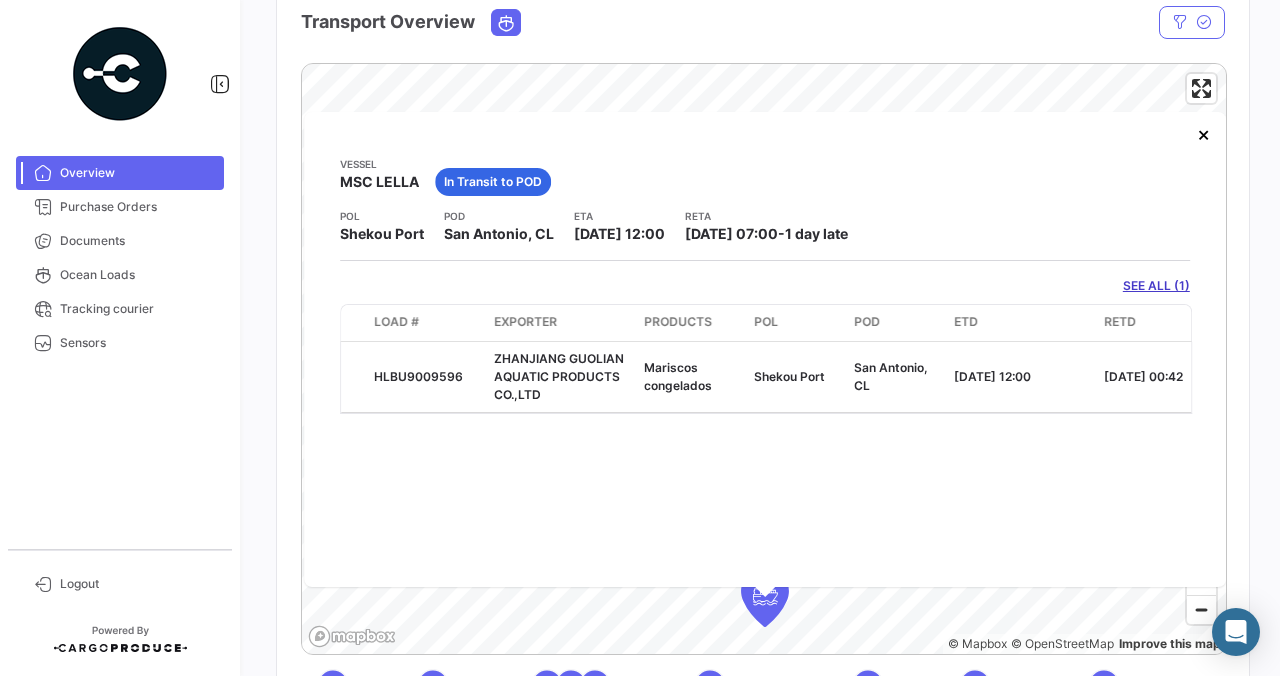 scroll, scrollTop: 0, scrollLeft: 0, axis: both 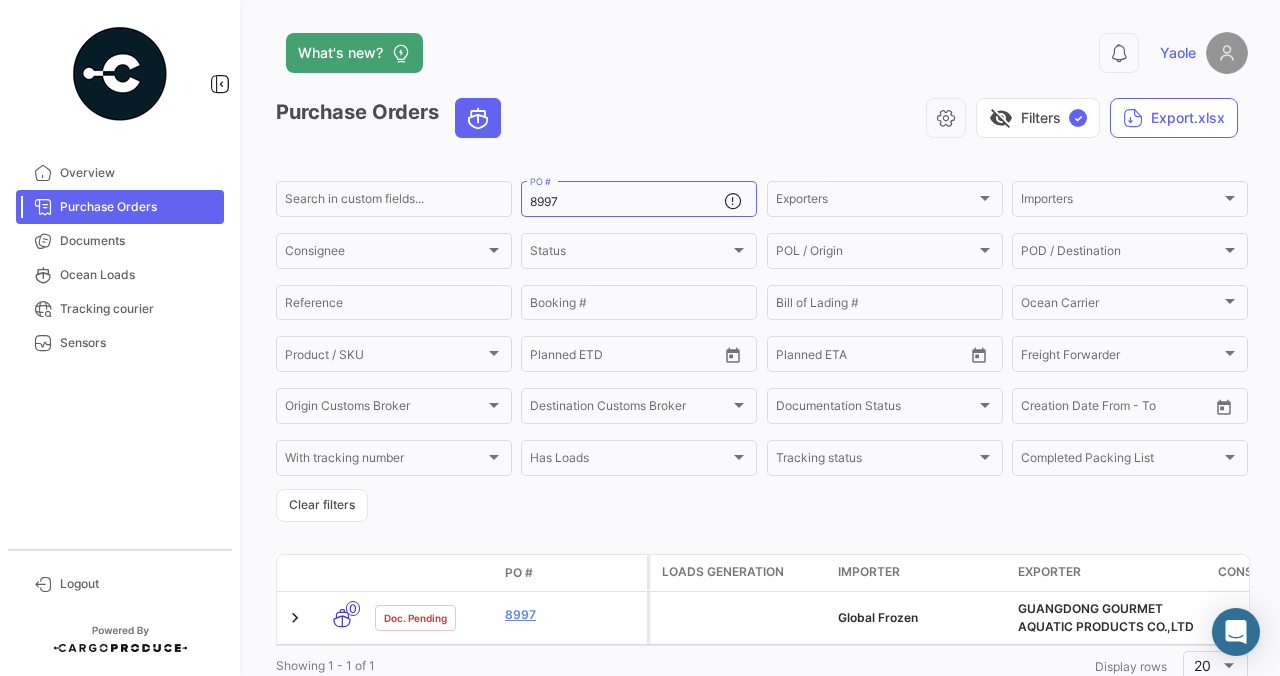 click on "What's new?  0  Yaole" 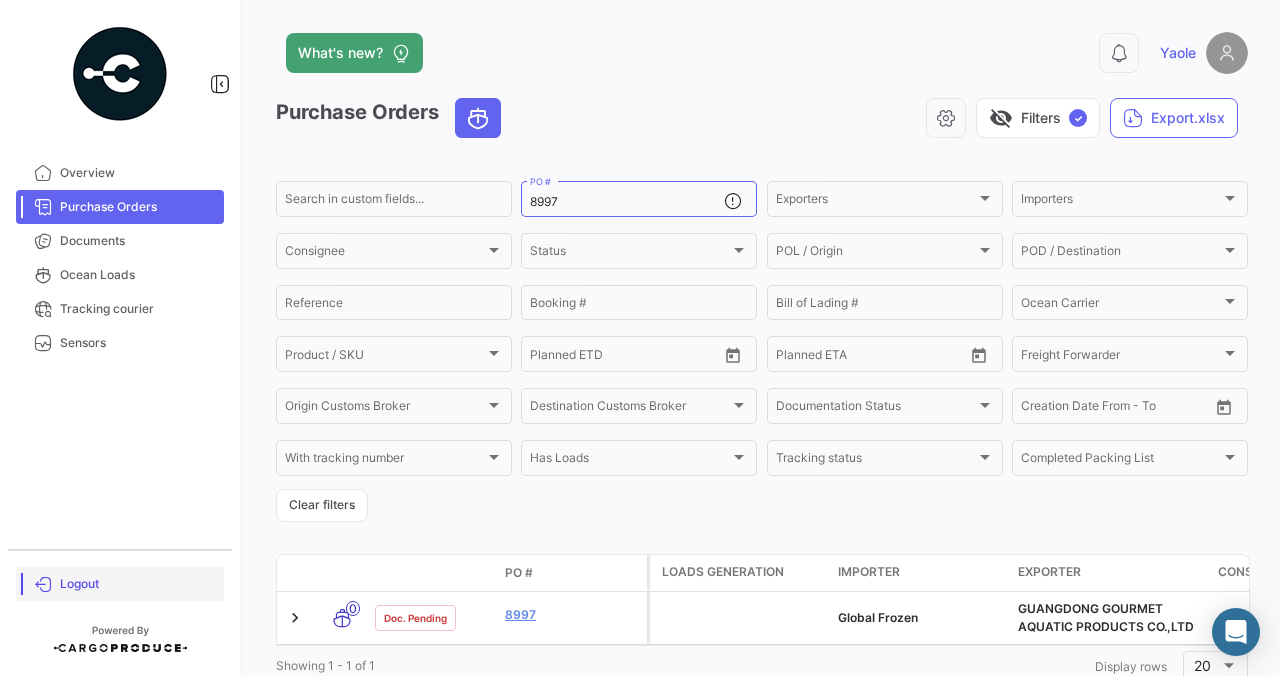 click on "Logout" at bounding box center [138, 584] 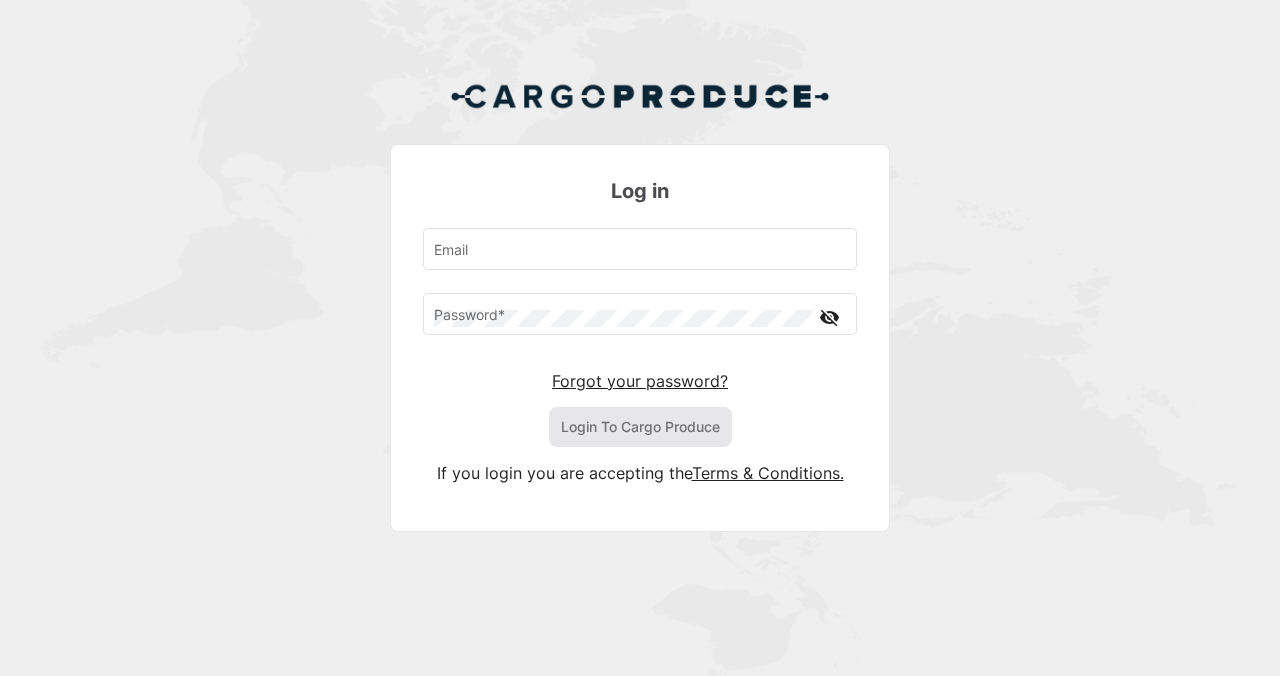 type on "[EMAIL_ADDRESS][DOMAIN_NAME]" 